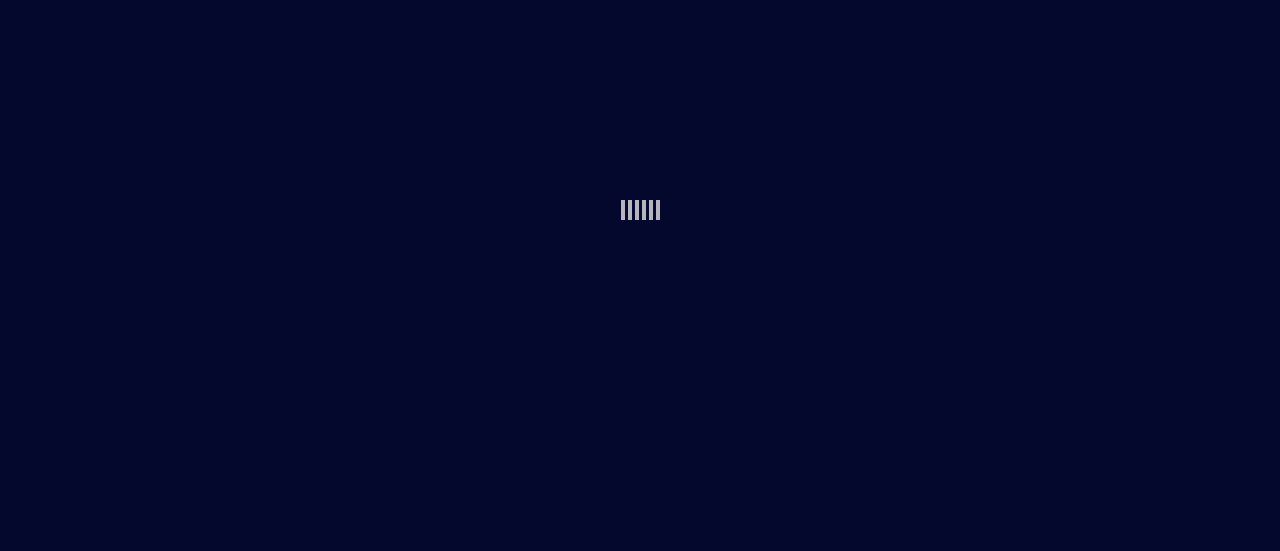 scroll, scrollTop: 0, scrollLeft: 0, axis: both 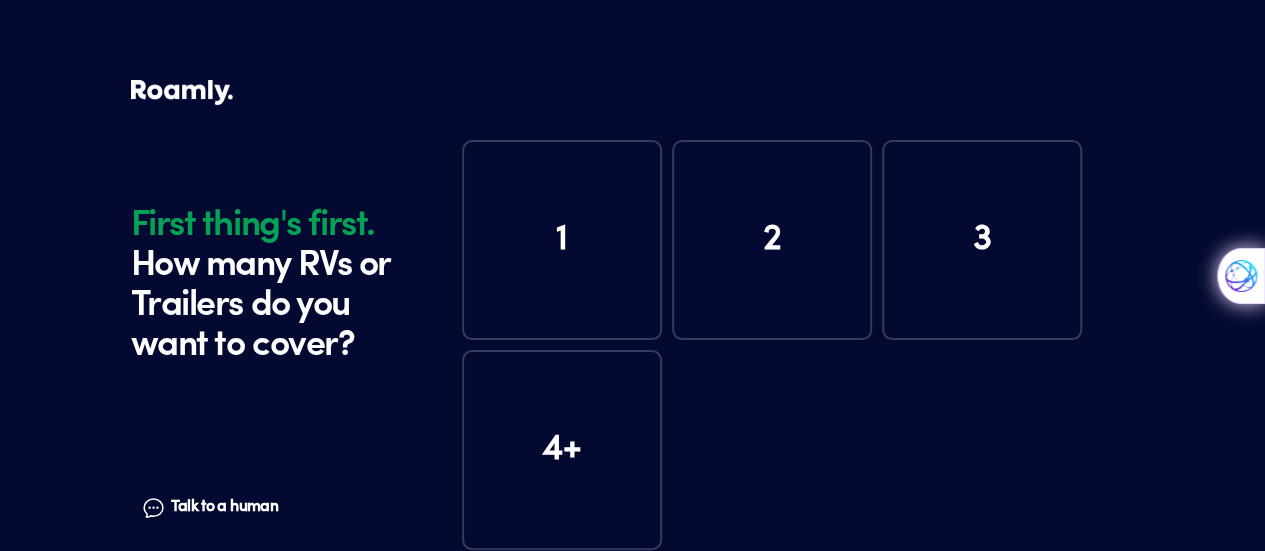 click on "1" at bounding box center (562, 240) 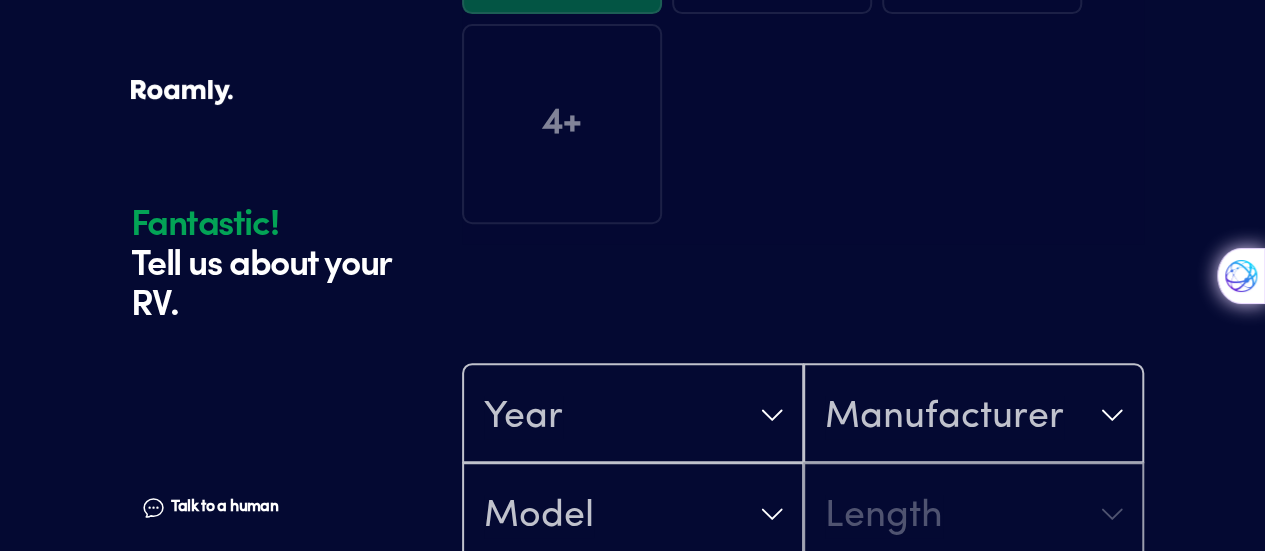 scroll, scrollTop: 390, scrollLeft: 0, axis: vertical 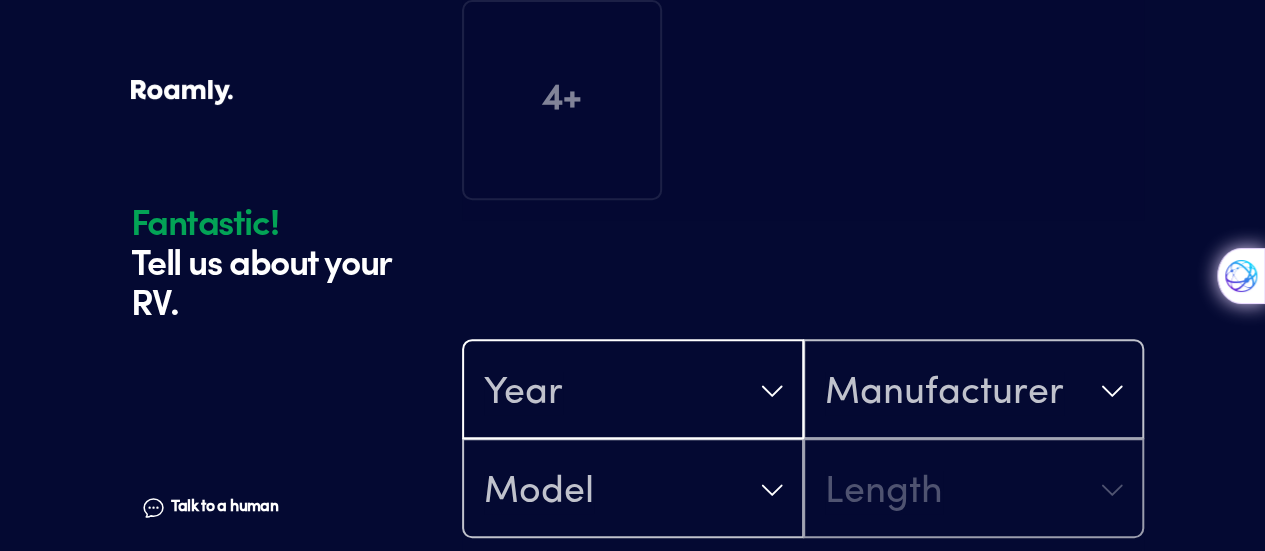 click on "Year" at bounding box center (633, 391) 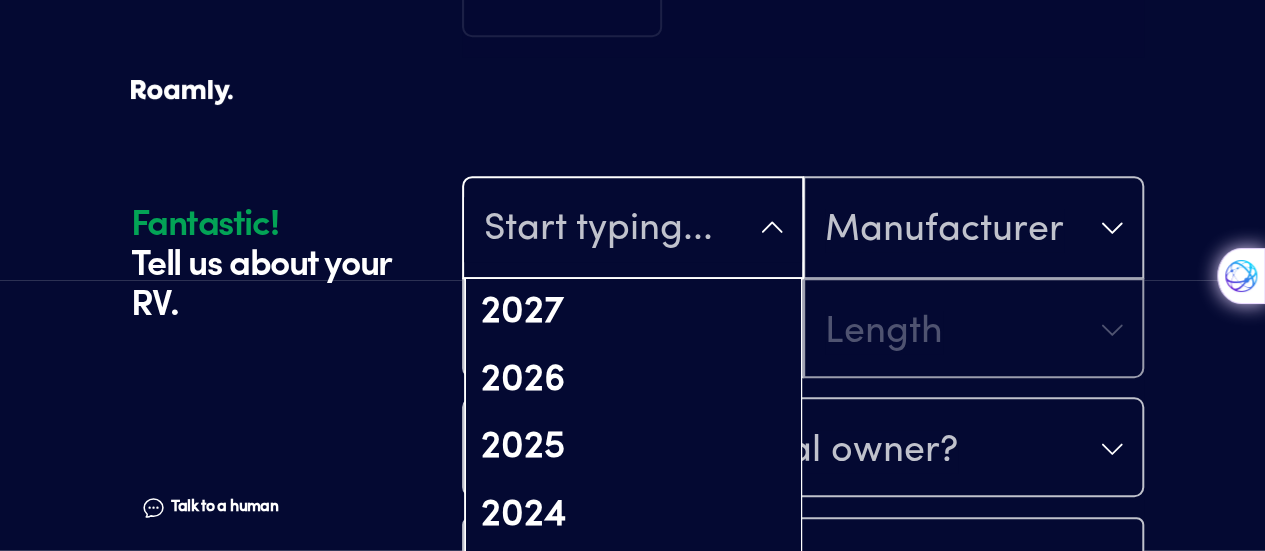 scroll, scrollTop: 576, scrollLeft: 0, axis: vertical 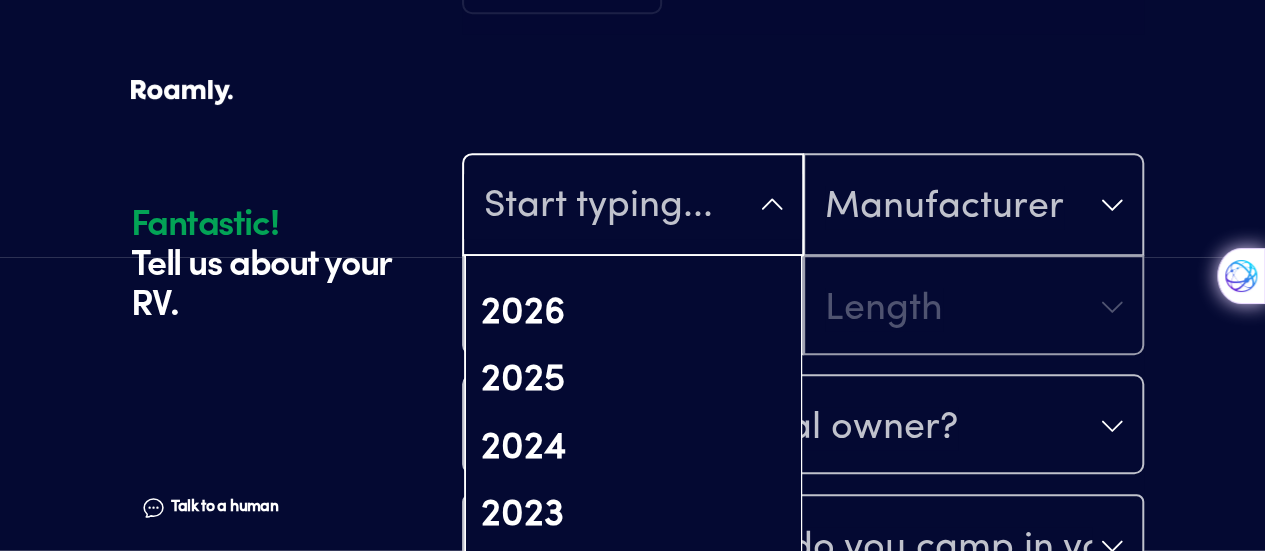 click on "Not found" at bounding box center (585, 714) 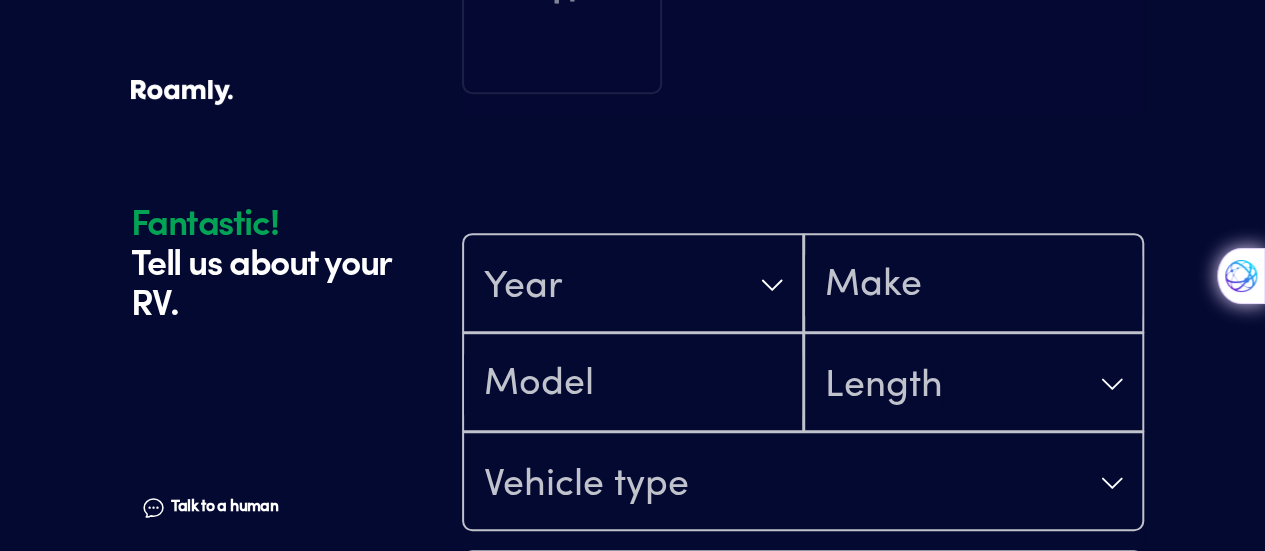 scroll, scrollTop: 456, scrollLeft: 0, axis: vertical 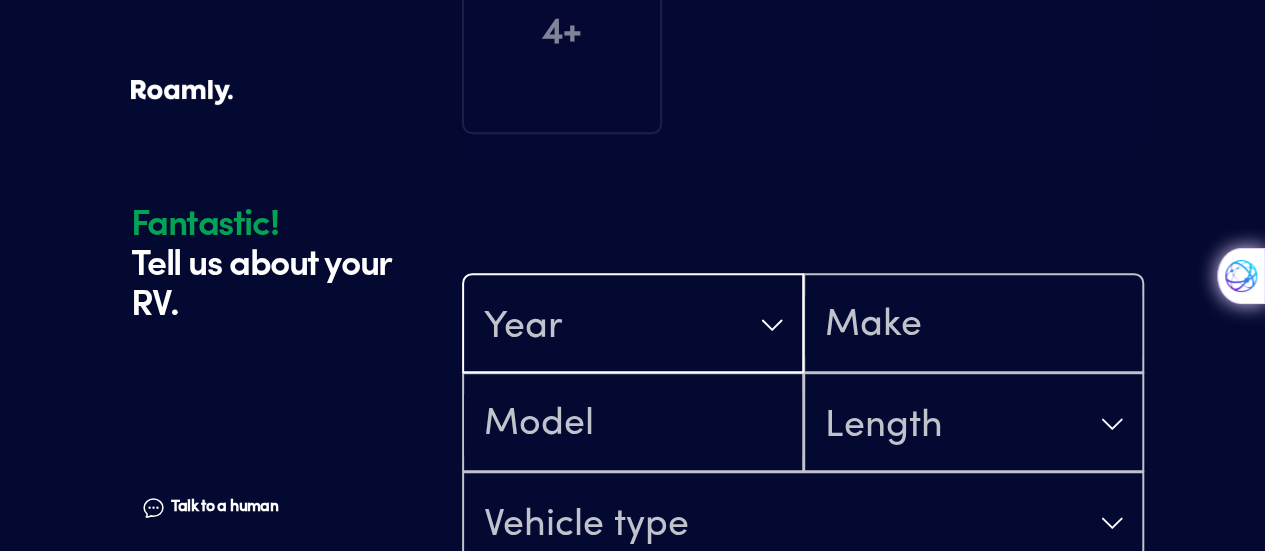 click on "Year" at bounding box center (633, 325) 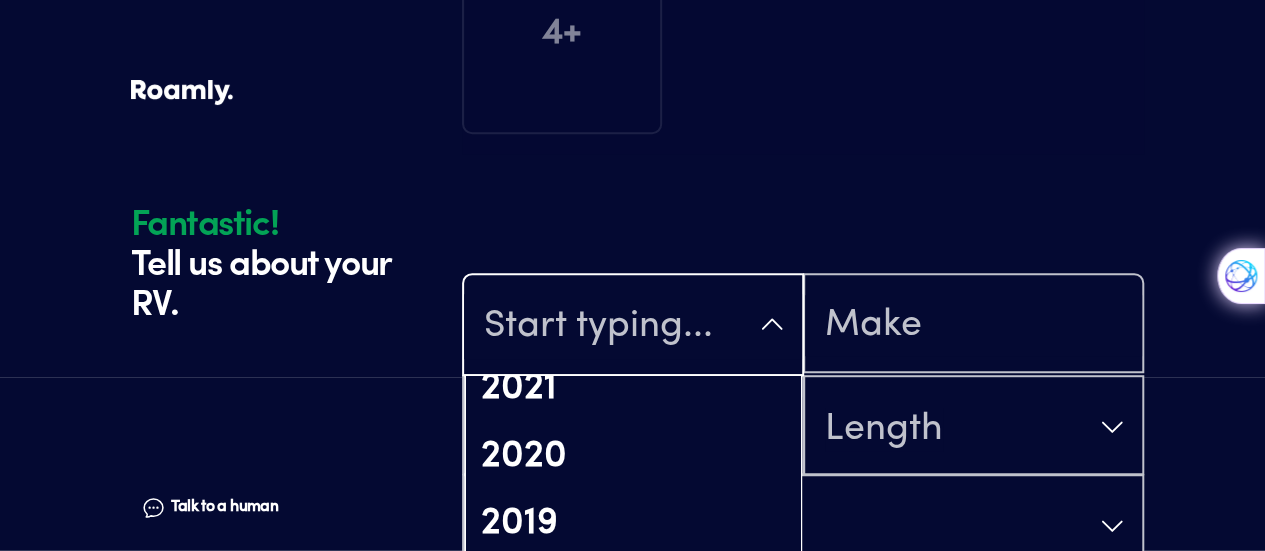 scroll, scrollTop: 418, scrollLeft: 0, axis: vertical 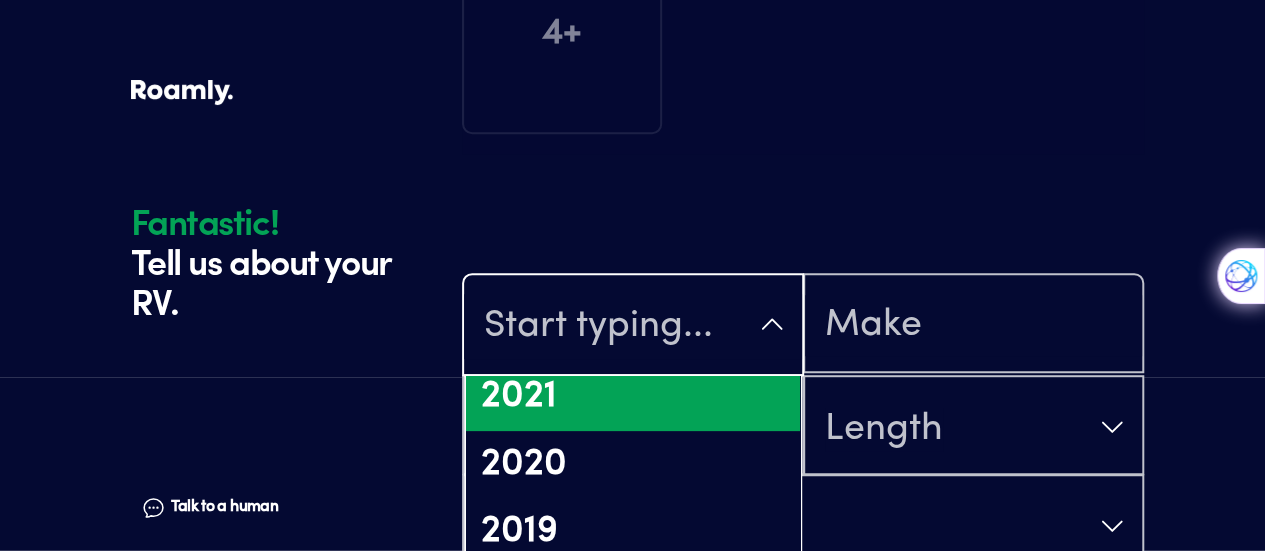 click on "2021" at bounding box center [633, 397] 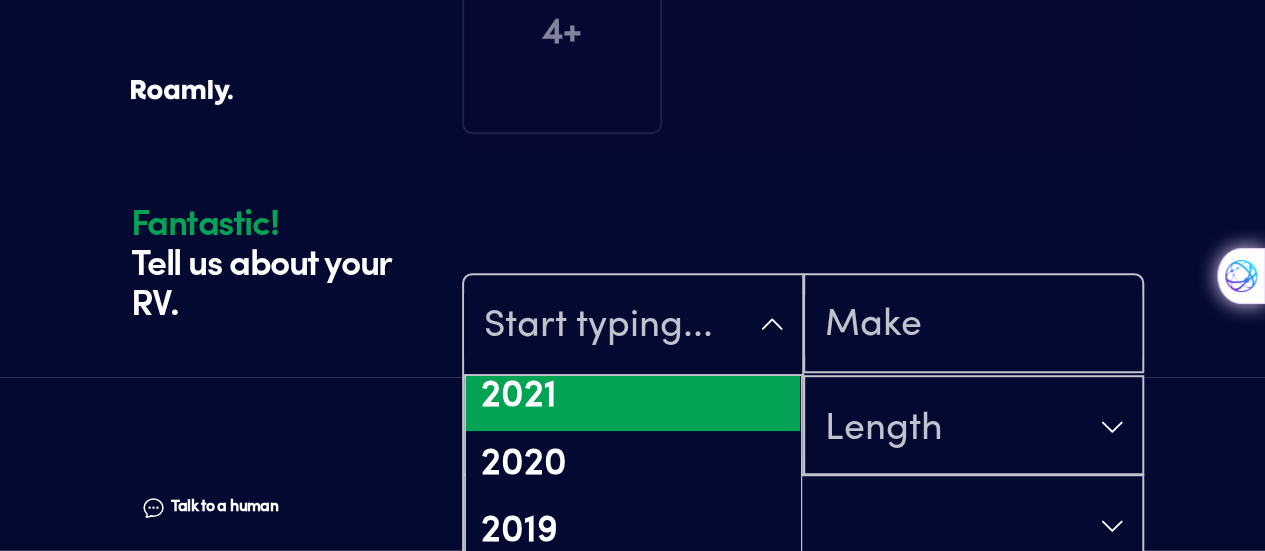 scroll, scrollTop: 0, scrollLeft: 0, axis: both 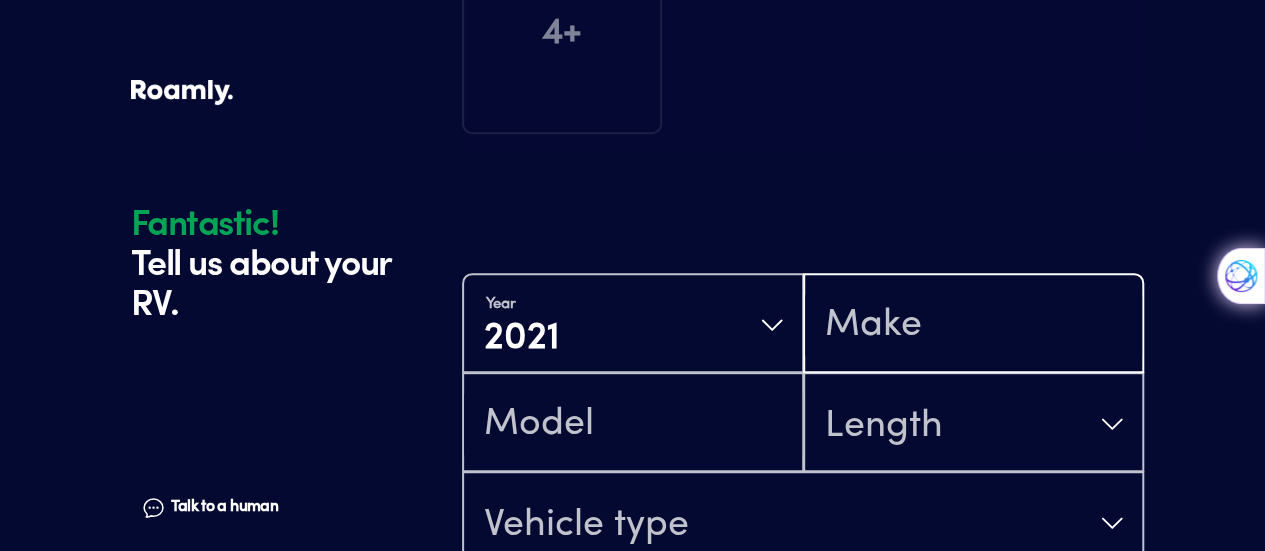 click at bounding box center [974, 325] 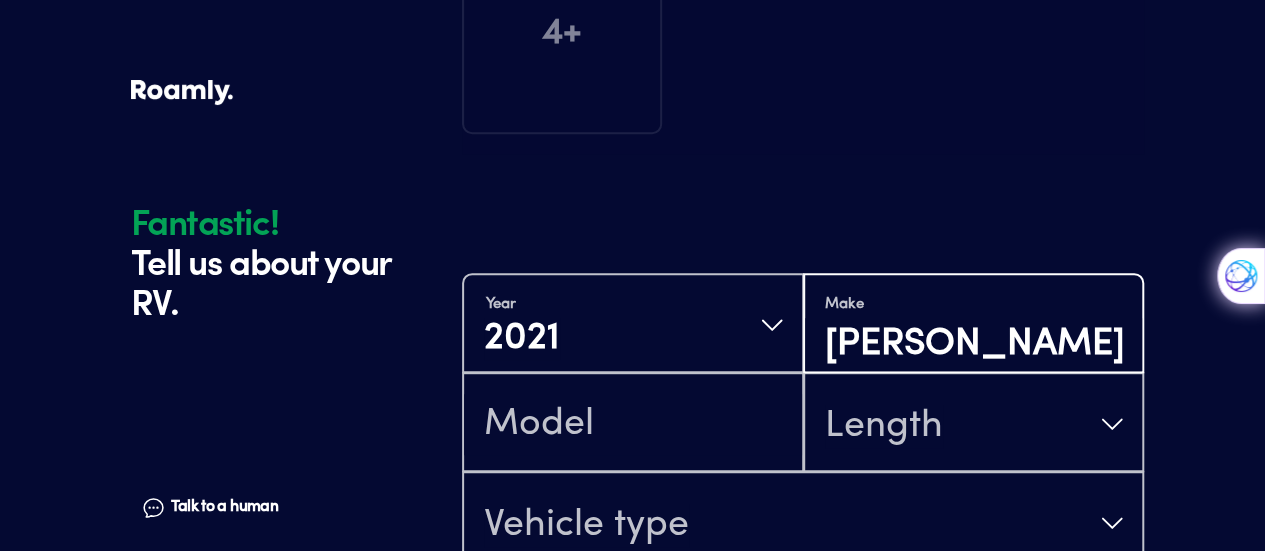 type on "[PERSON_NAME]" 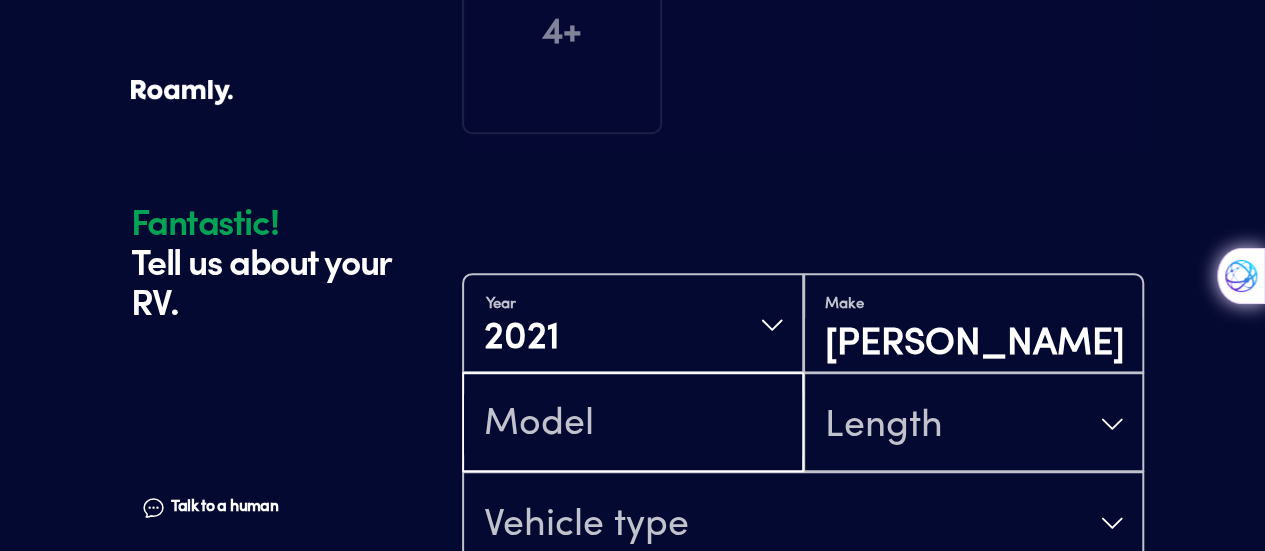 click at bounding box center [633, 424] 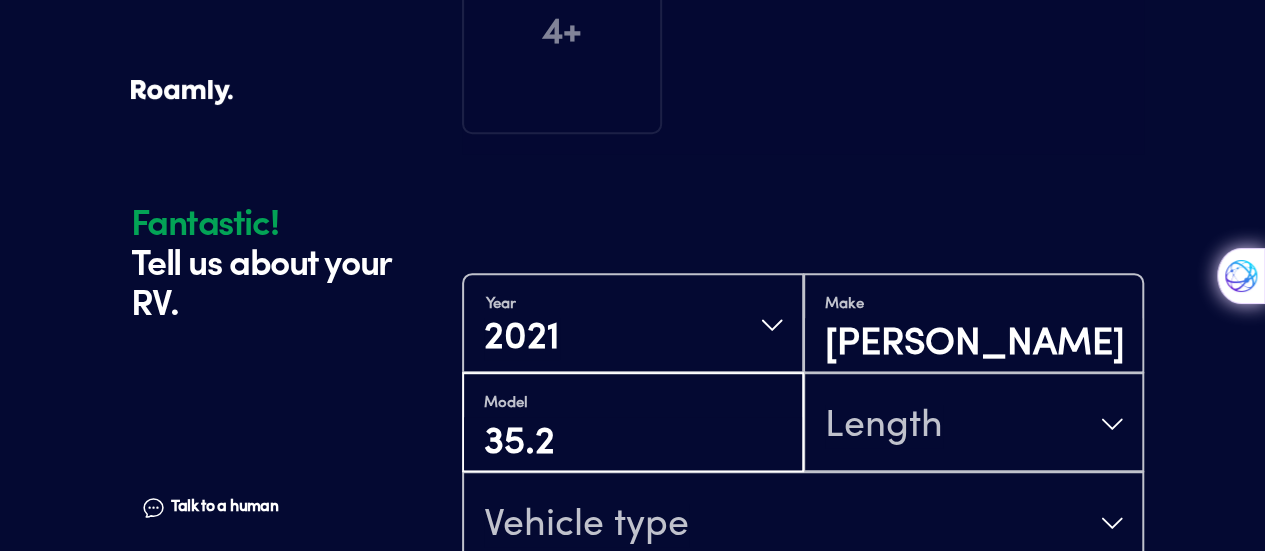 type on "35.2" 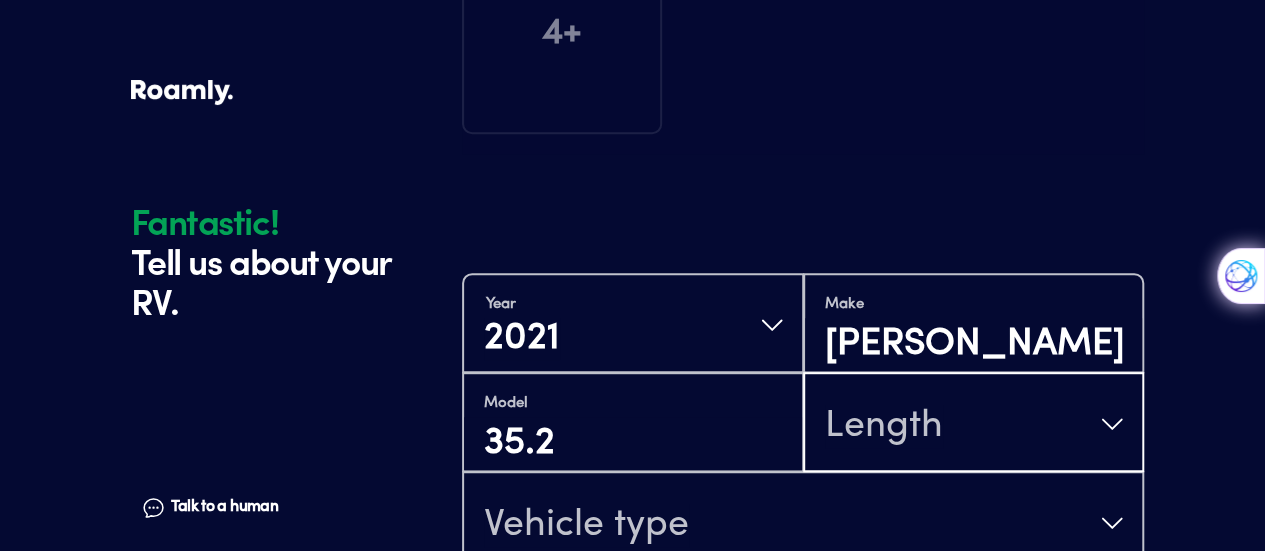 click on "Length" at bounding box center (884, 426) 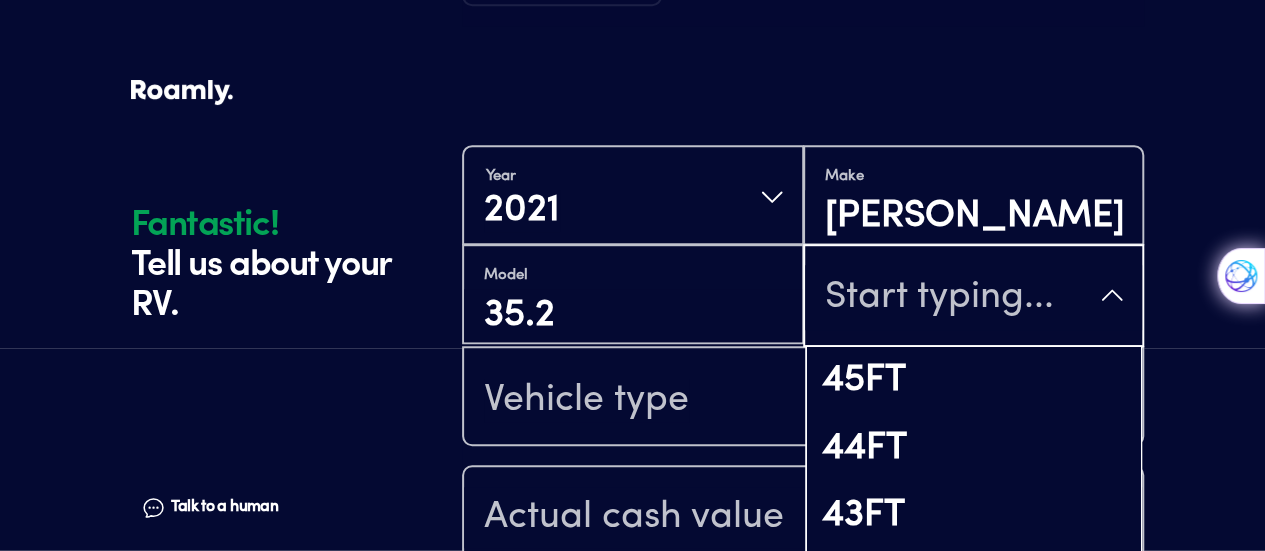 scroll, scrollTop: 652, scrollLeft: 0, axis: vertical 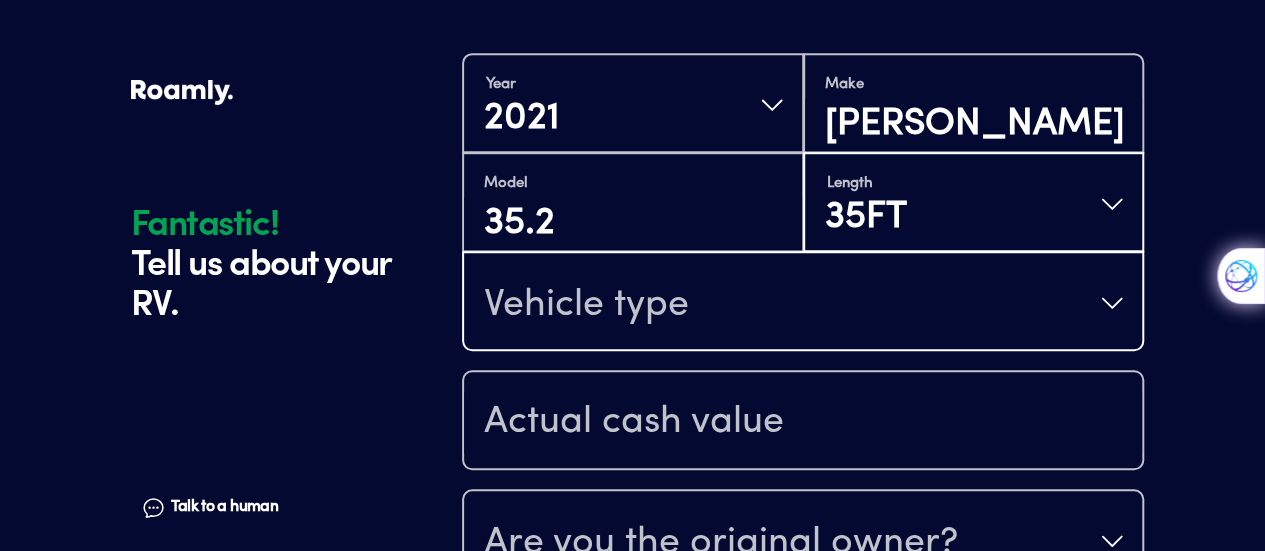 click on "Vehicle type" at bounding box center [803, 303] 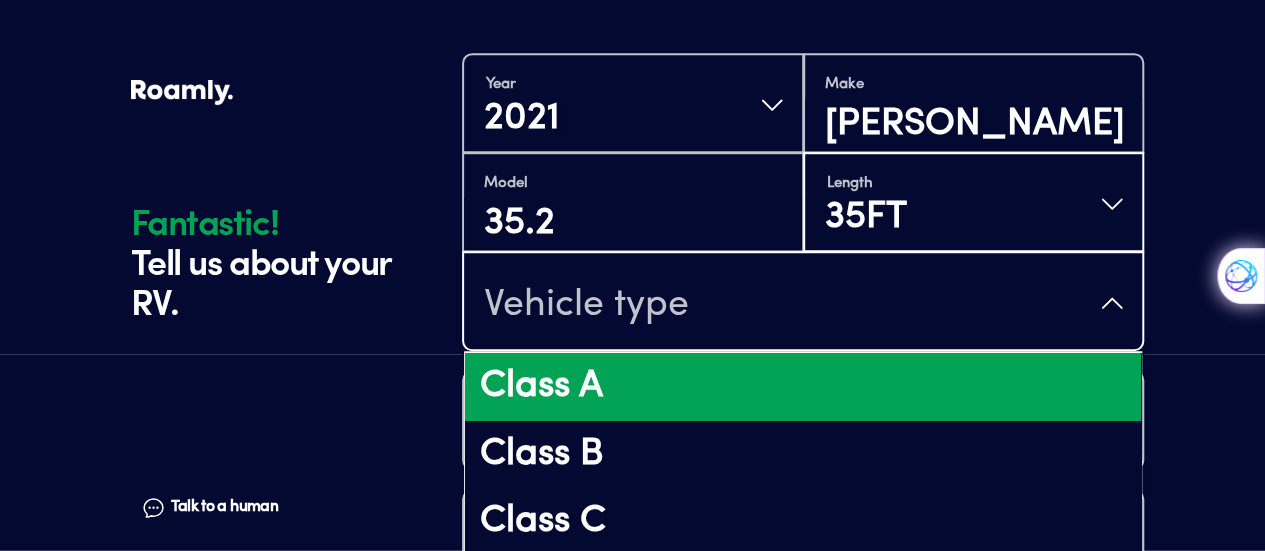 click on "Class A" at bounding box center [803, 387] 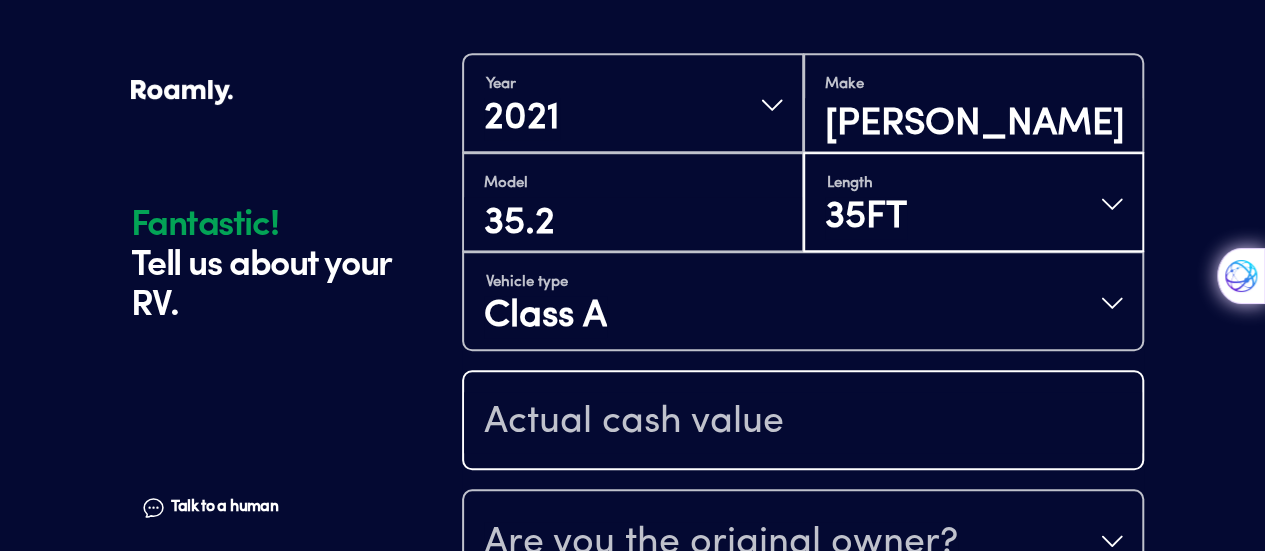 click at bounding box center [803, 422] 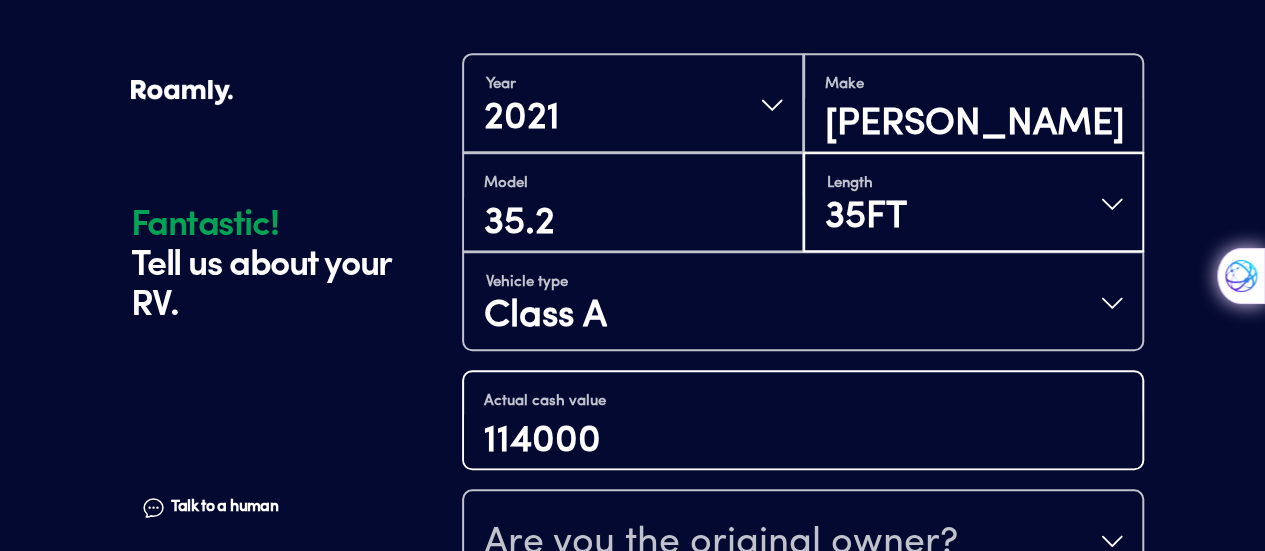 type on "114000" 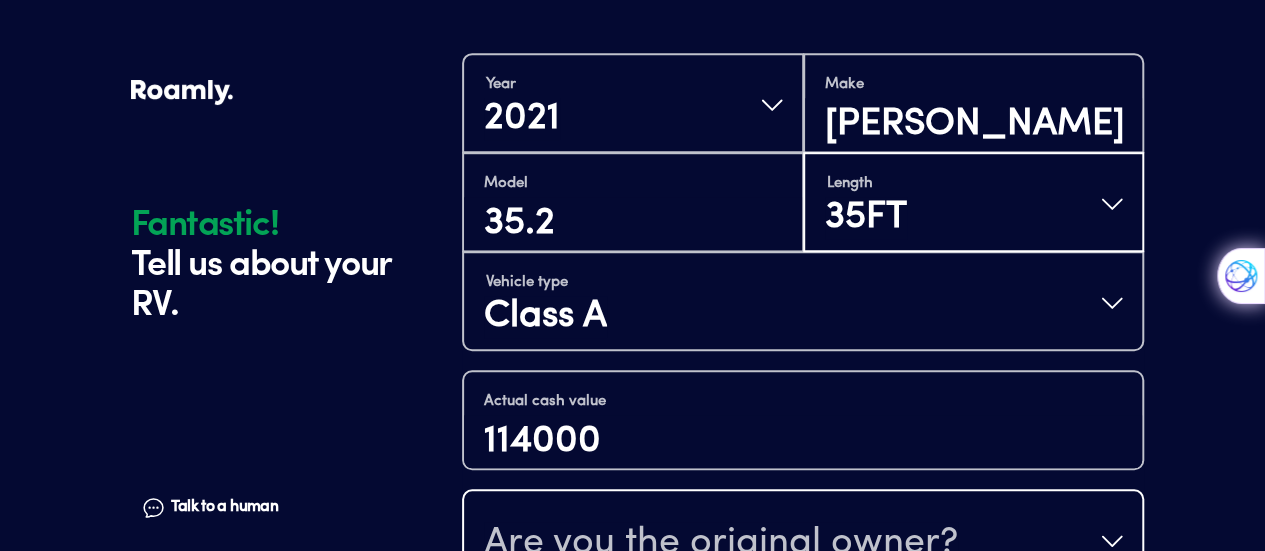 click on "Are you the original owner?" at bounding box center (721, 543) 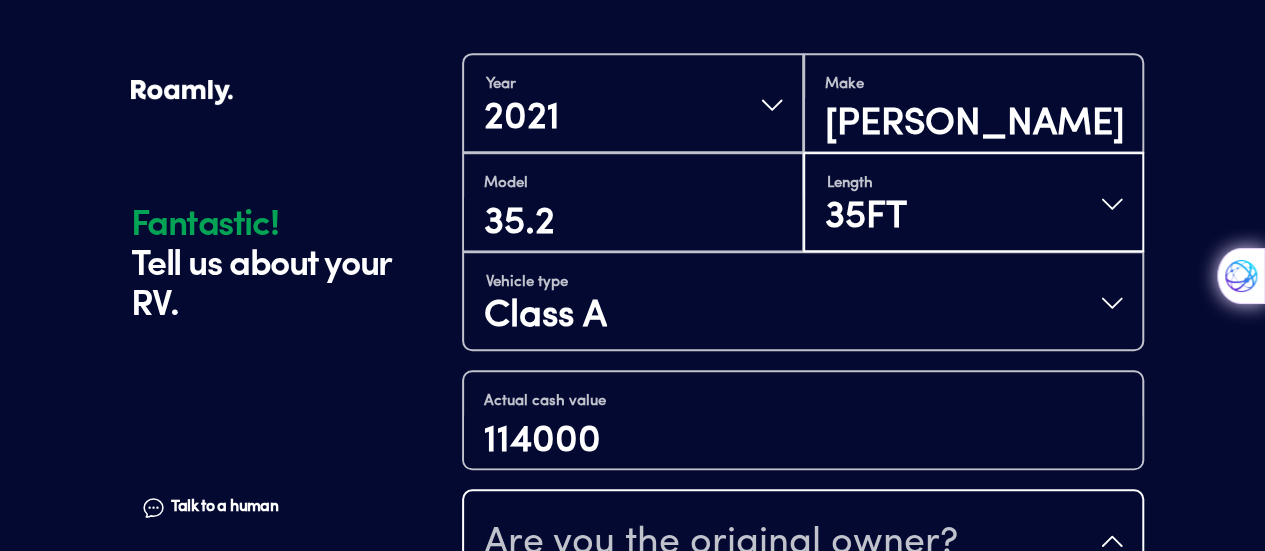 click on "No" at bounding box center (803, 693) 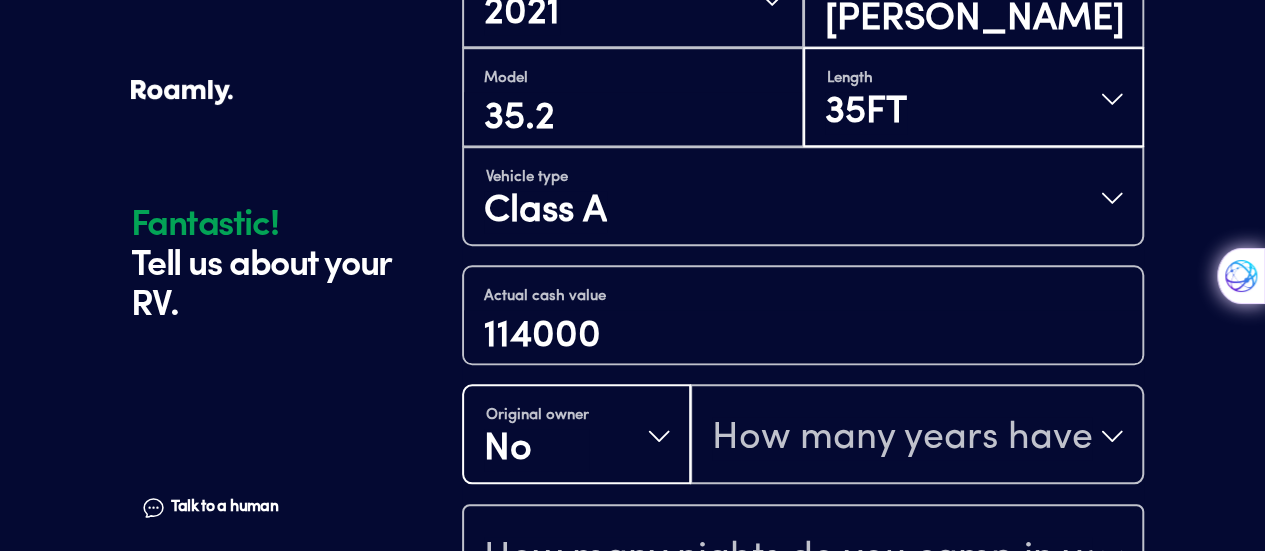 scroll, scrollTop: 785, scrollLeft: 0, axis: vertical 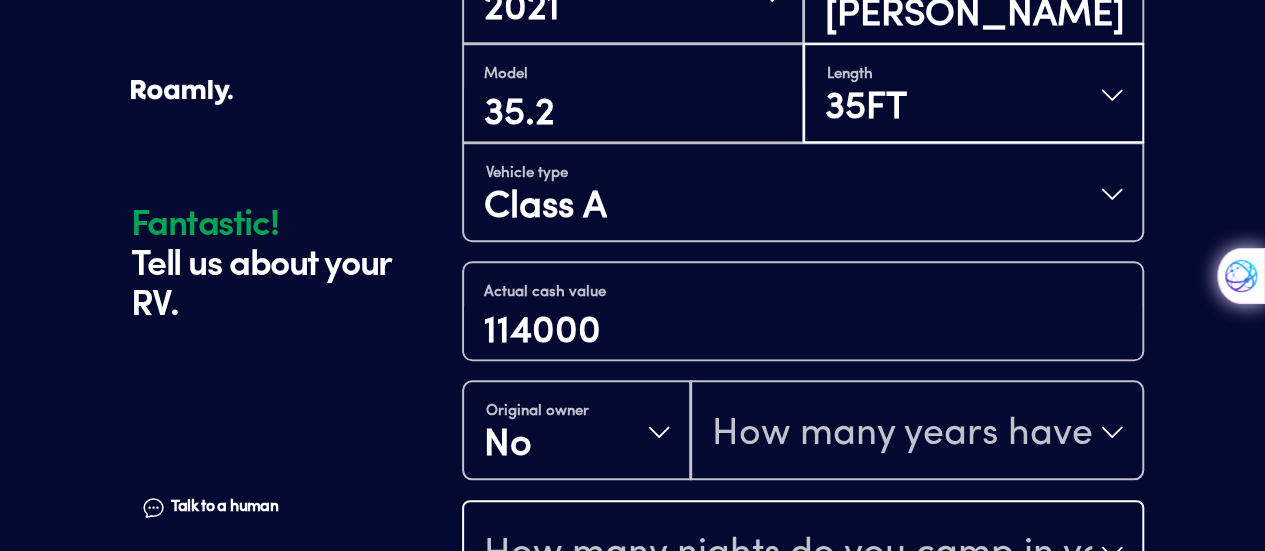 click on "How many nights do you camp in your RV?" at bounding box center (788, 554) 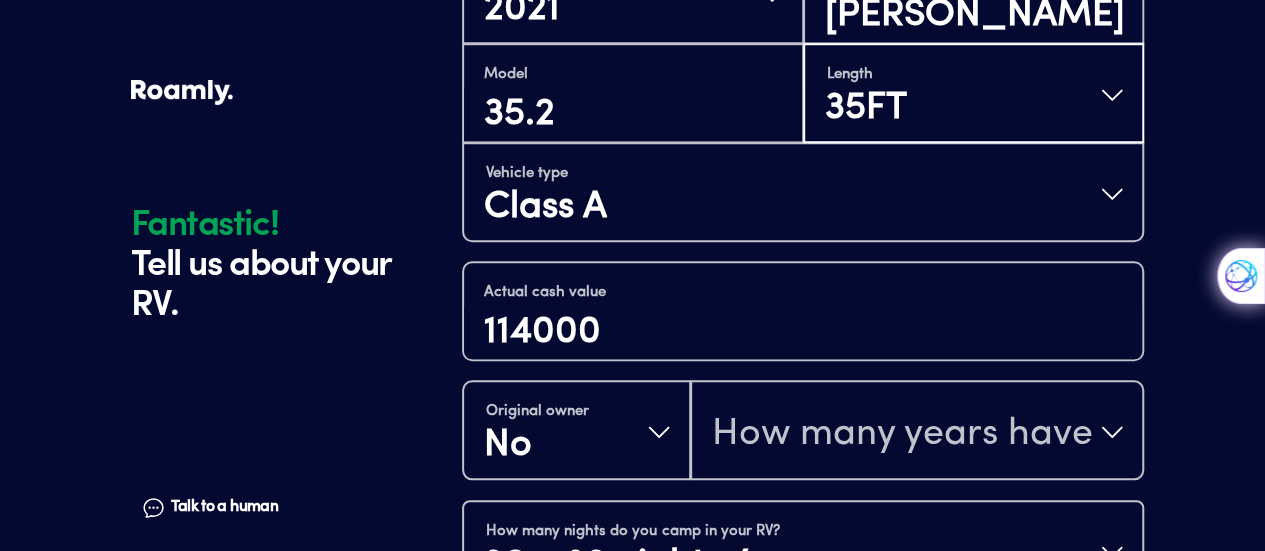 click on "How do you store your RV?" at bounding box center (803, 672) 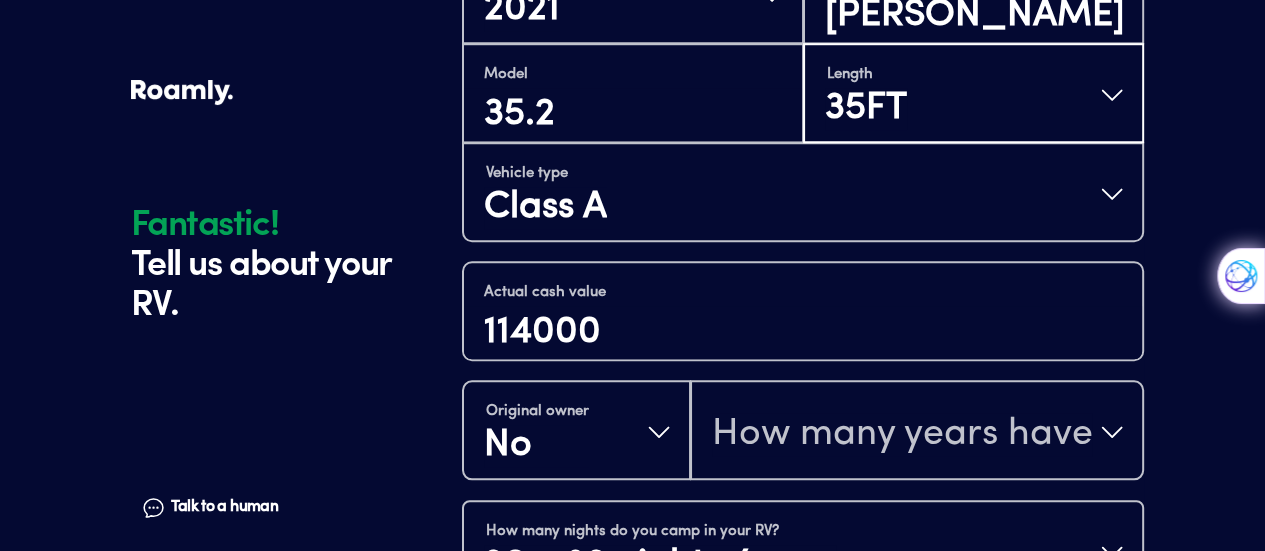 scroll, scrollTop: 943, scrollLeft: 0, axis: vertical 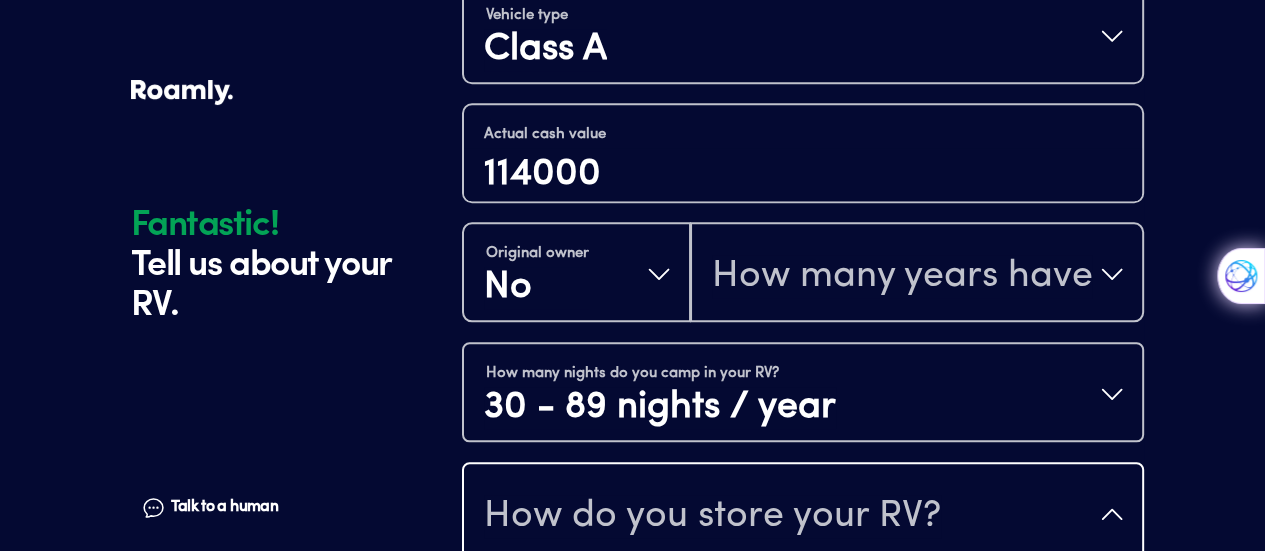 click on "Open lot" at bounding box center (803, 666) 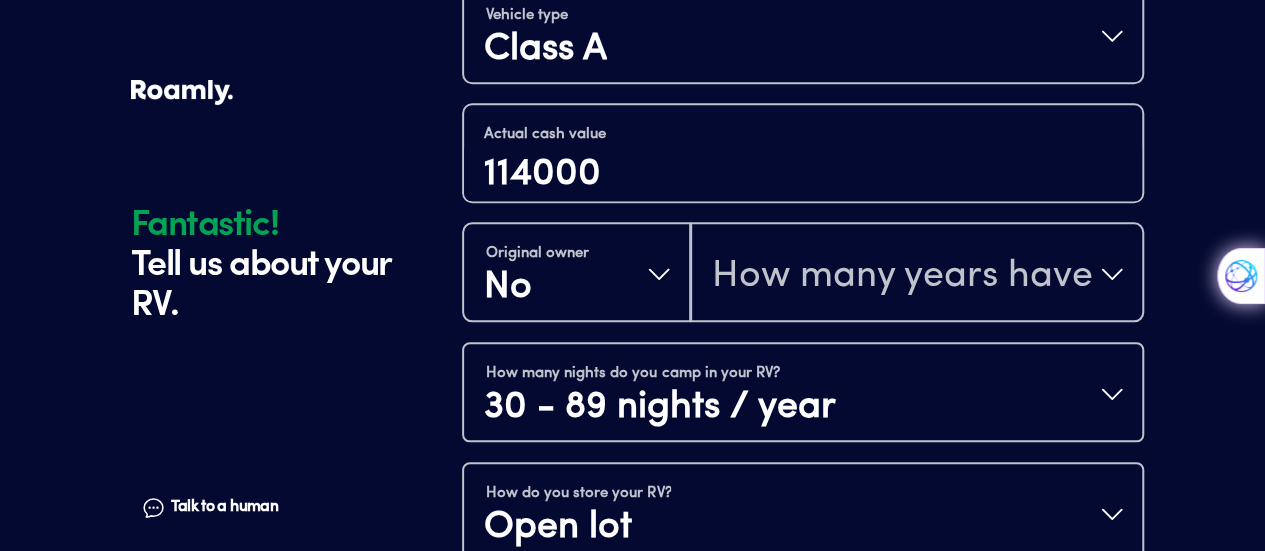 click on "Continue" at bounding box center [803, 681] 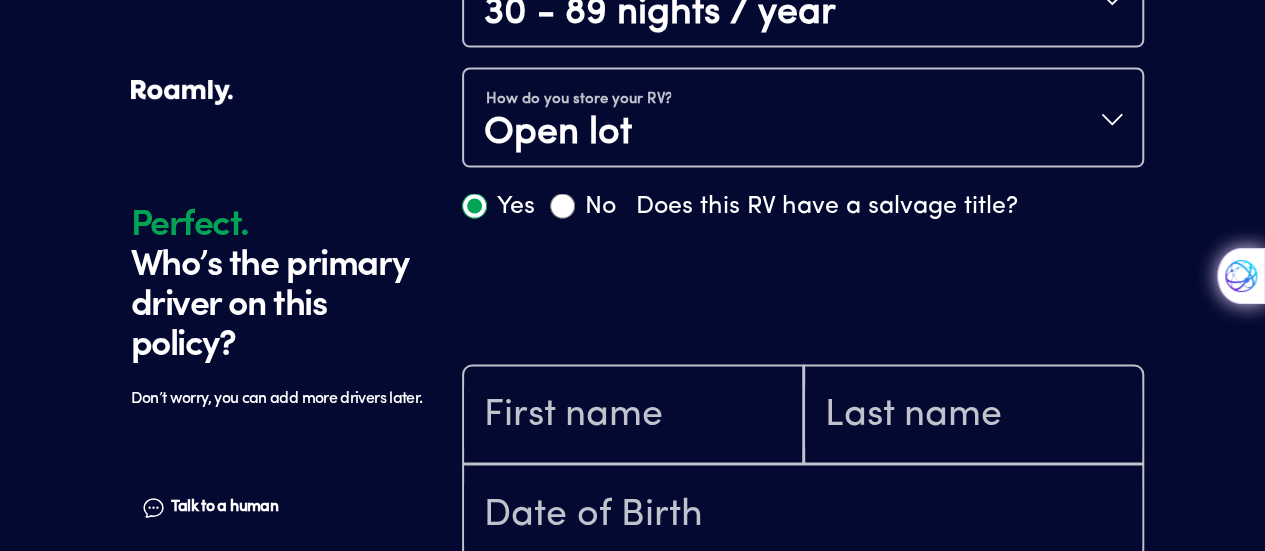 scroll, scrollTop: 1402, scrollLeft: 0, axis: vertical 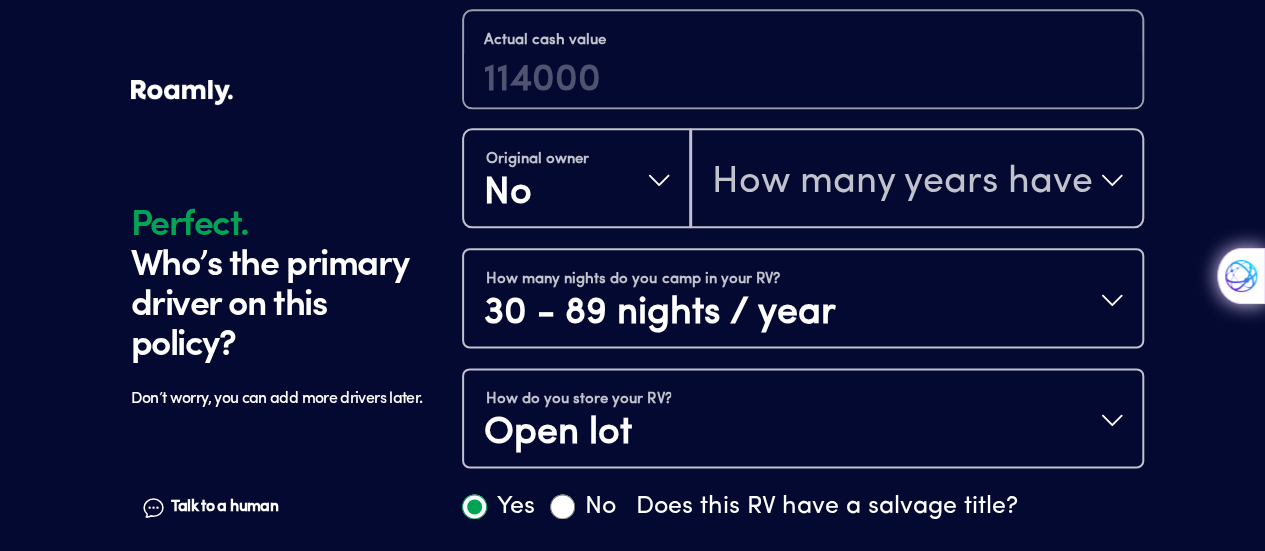 click at bounding box center [803, 99] 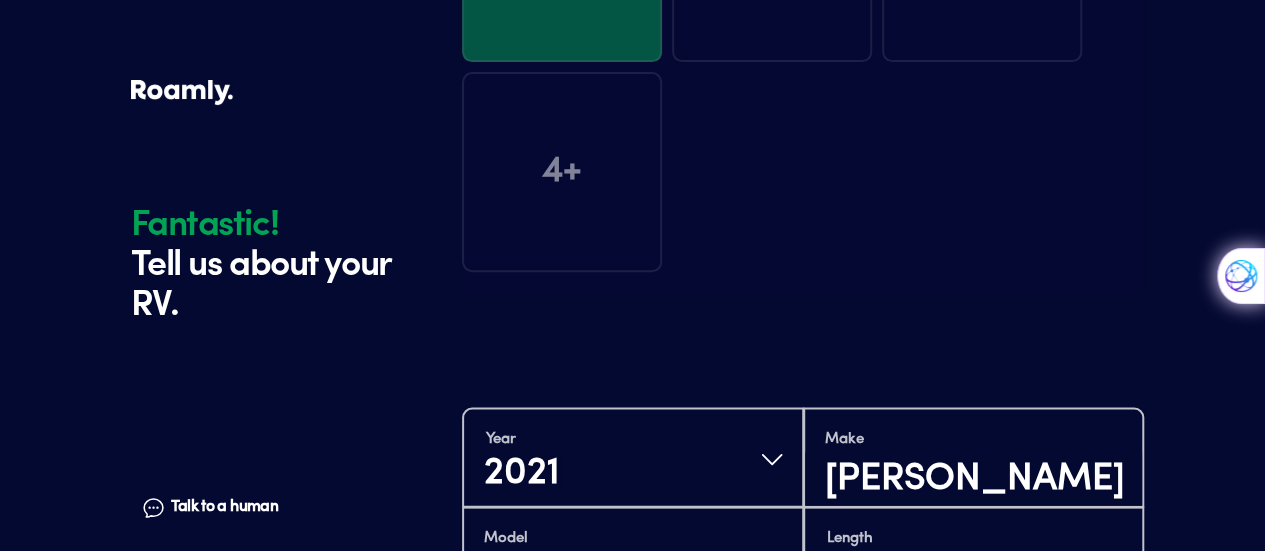 scroll, scrollTop: 390, scrollLeft: 0, axis: vertical 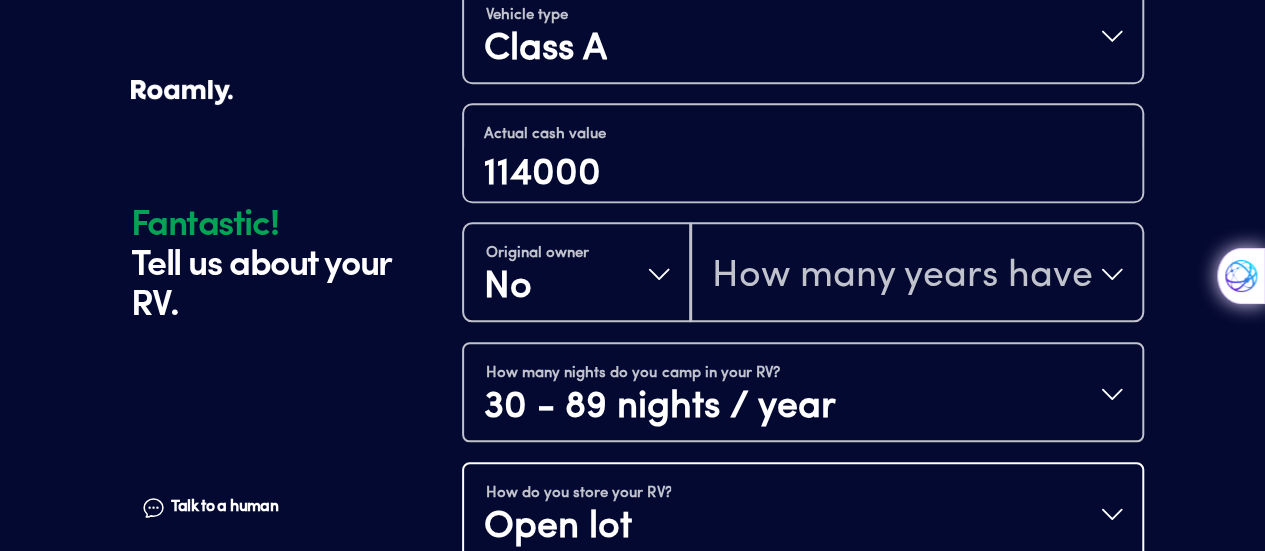 click on "How do you store your RV? Open lot" at bounding box center (803, 514) 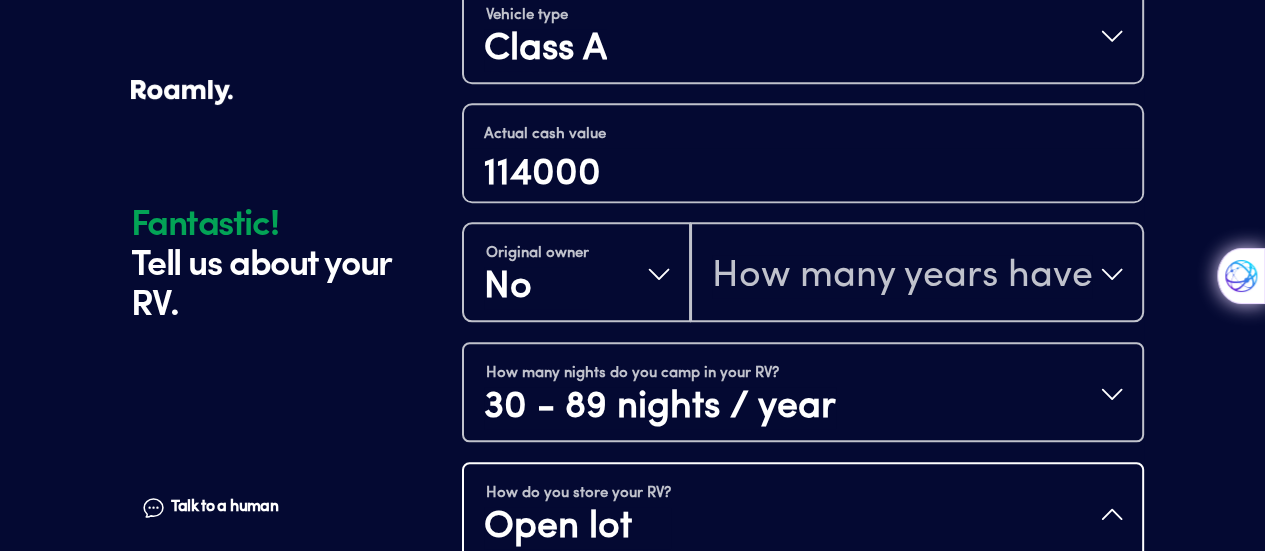click on "Open lot" at bounding box center [803, 666] 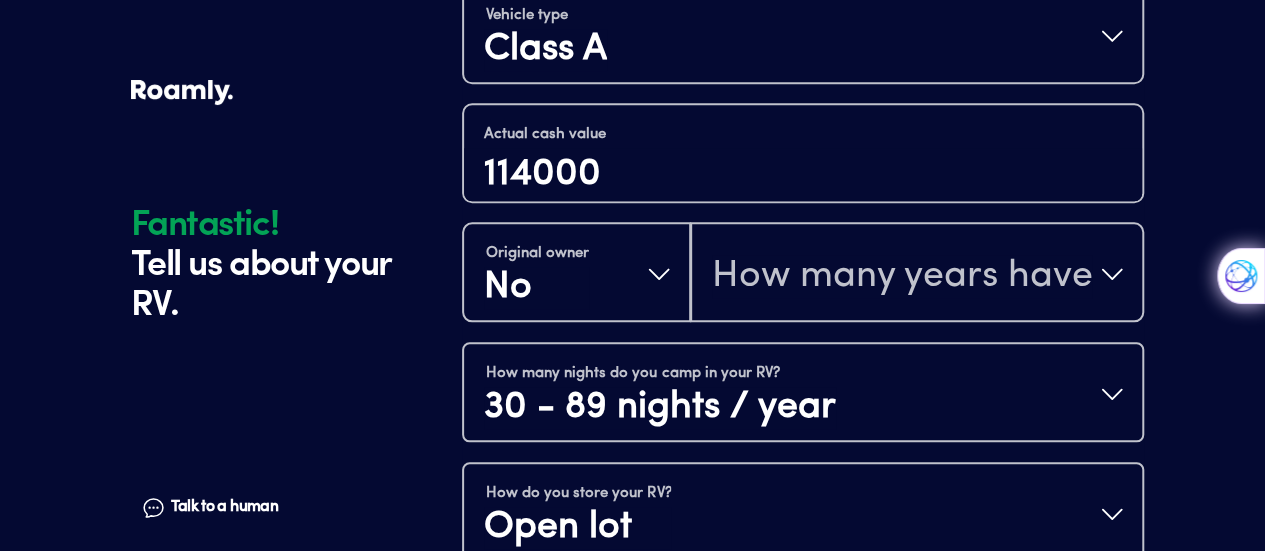 click on "Continue" at bounding box center (803, 681) 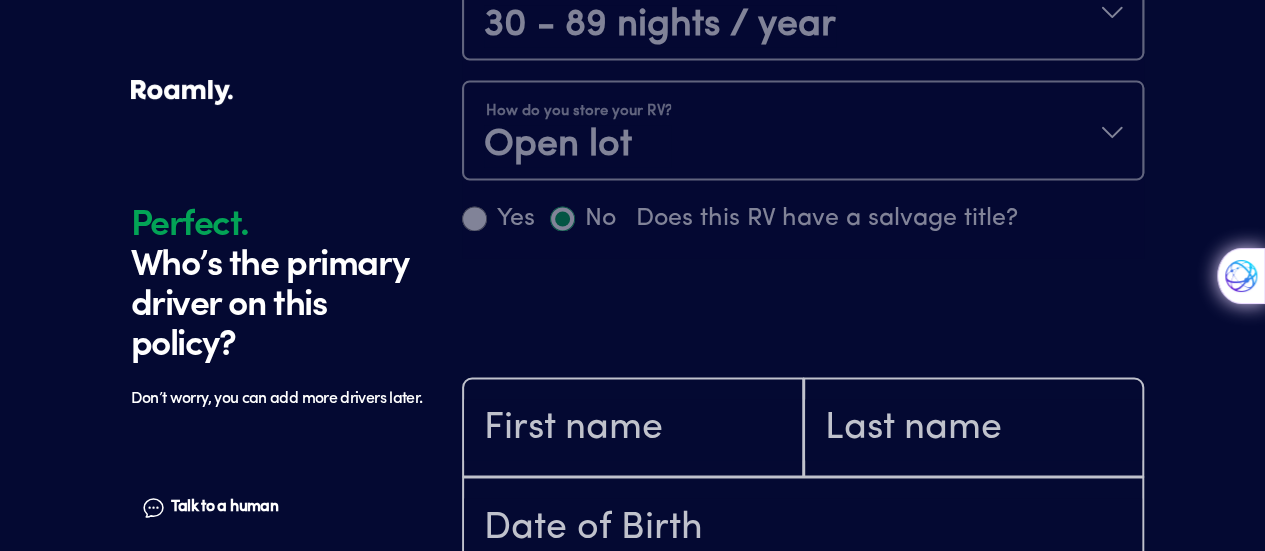 scroll, scrollTop: 1402, scrollLeft: 0, axis: vertical 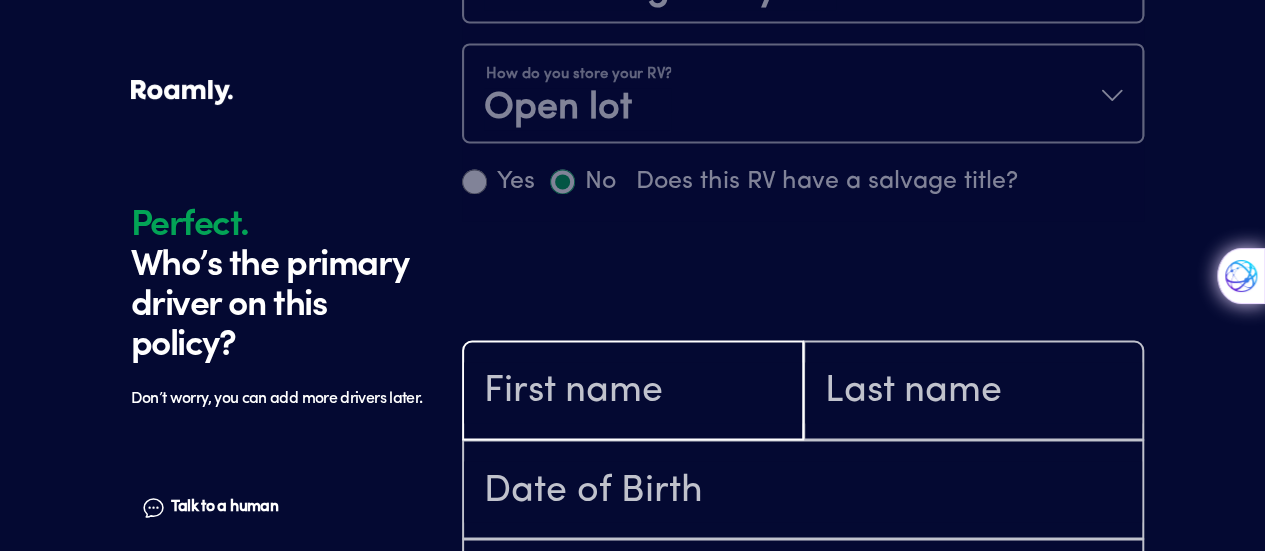 click at bounding box center [633, 392] 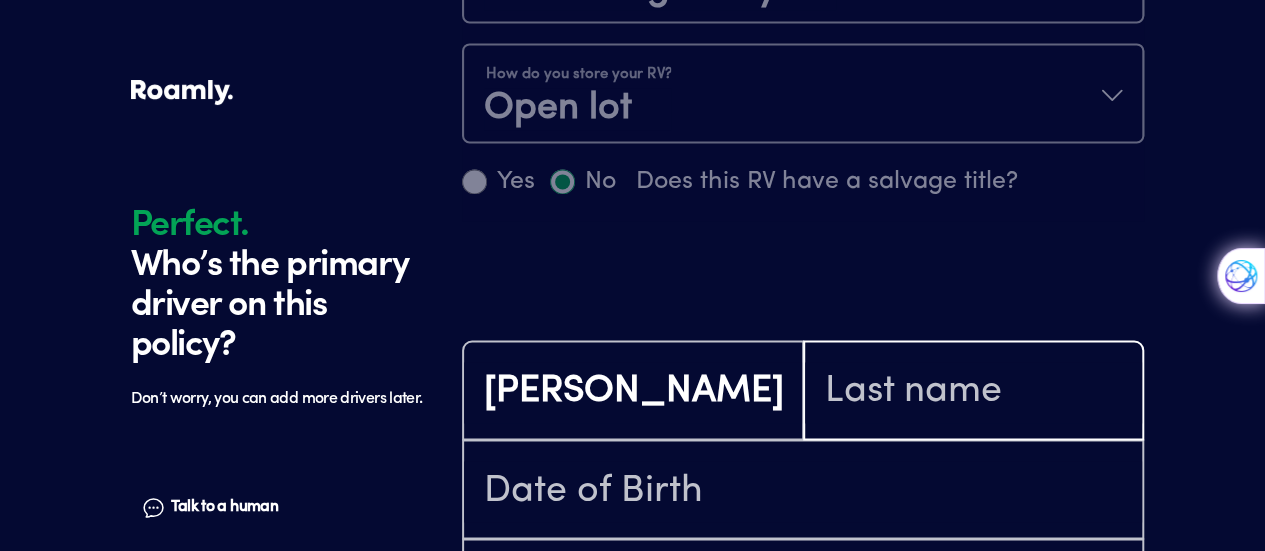 type on "Cook" 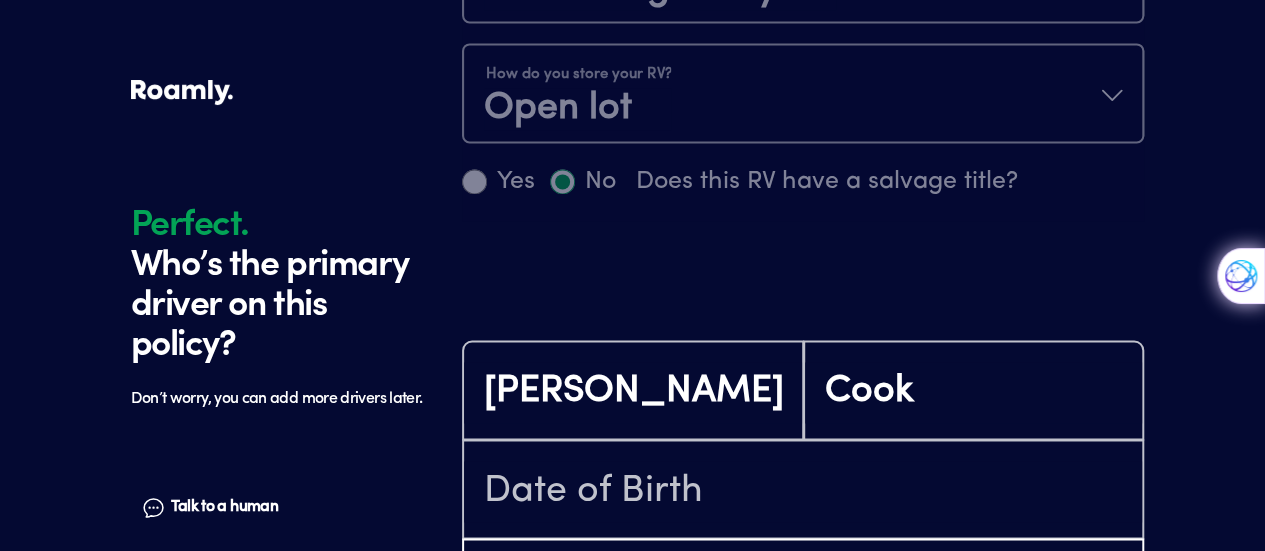 type on "[EMAIL_ADDRESS][DOMAIN_NAME]" 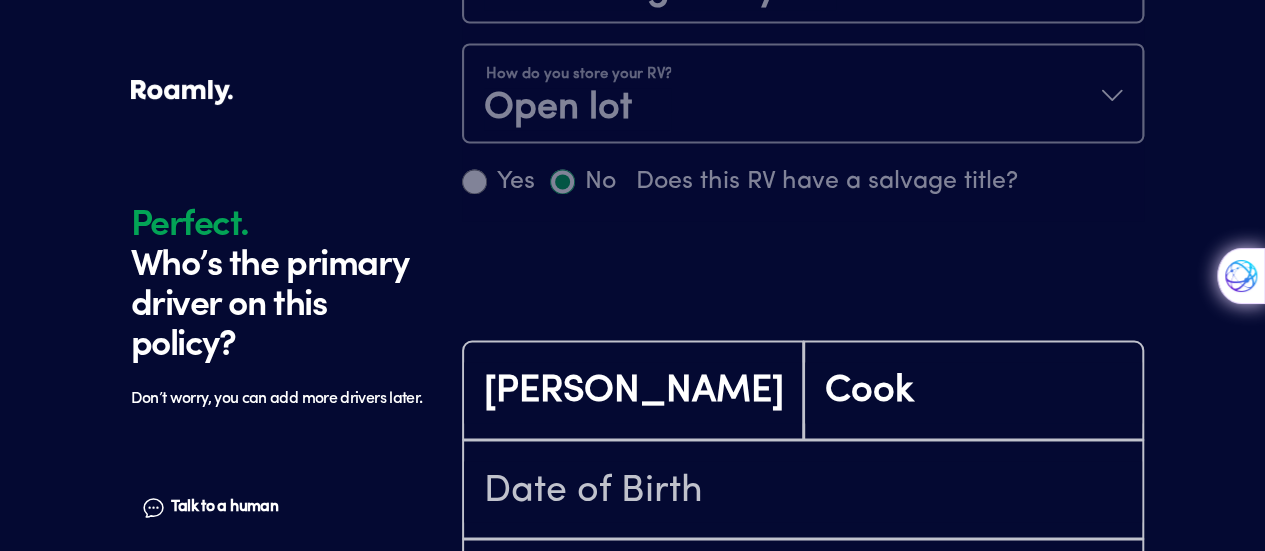 type on "[PHONE_NUMBER]" 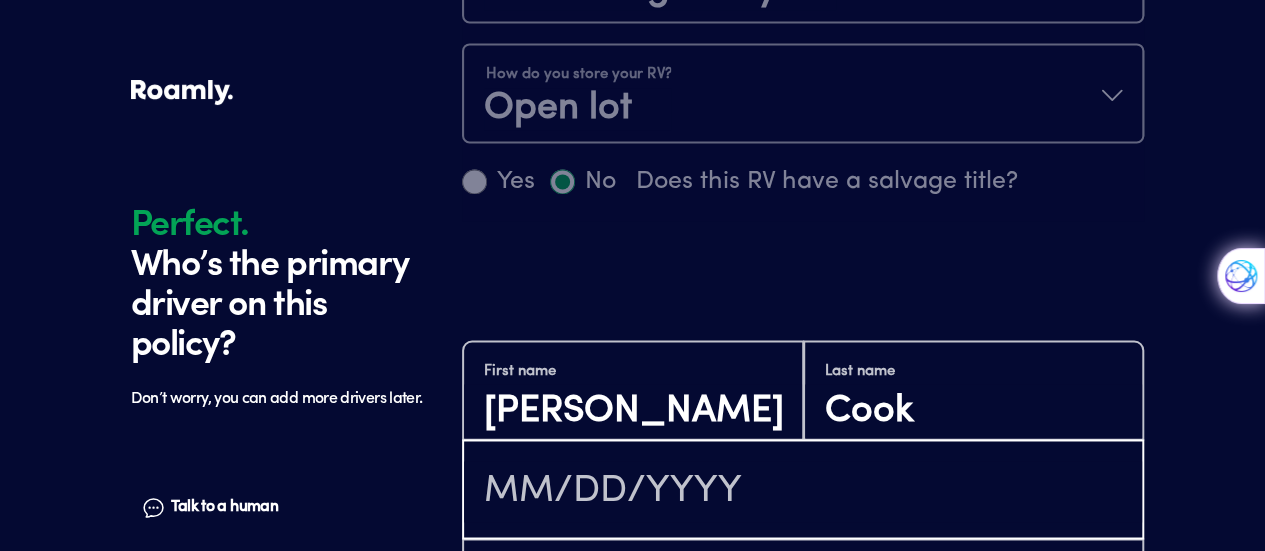 click at bounding box center [803, 491] 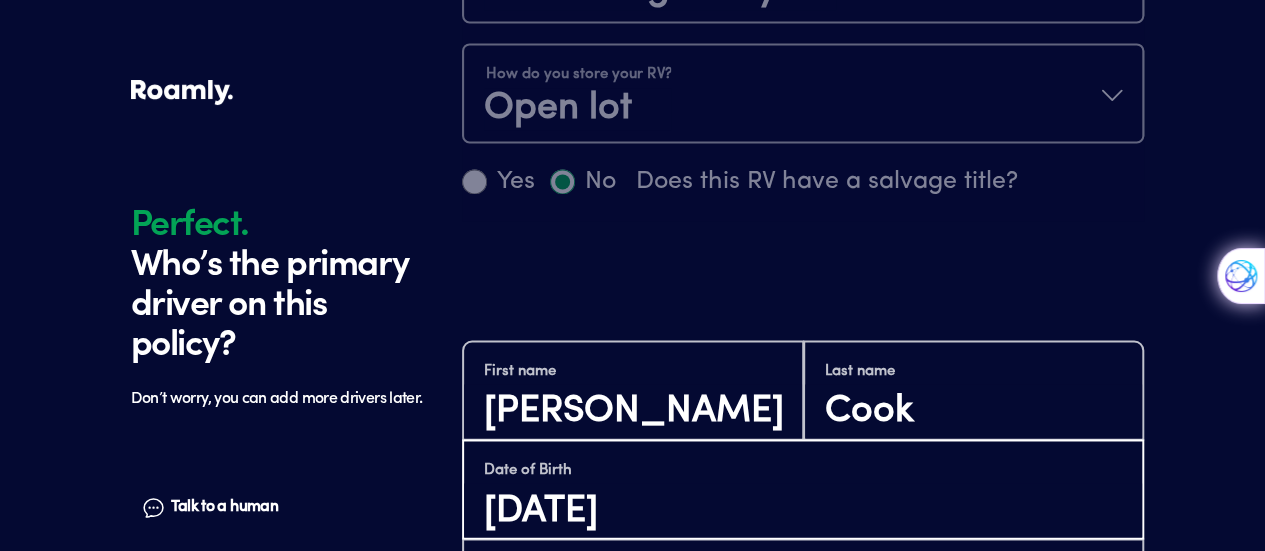 type on "[DATE]" 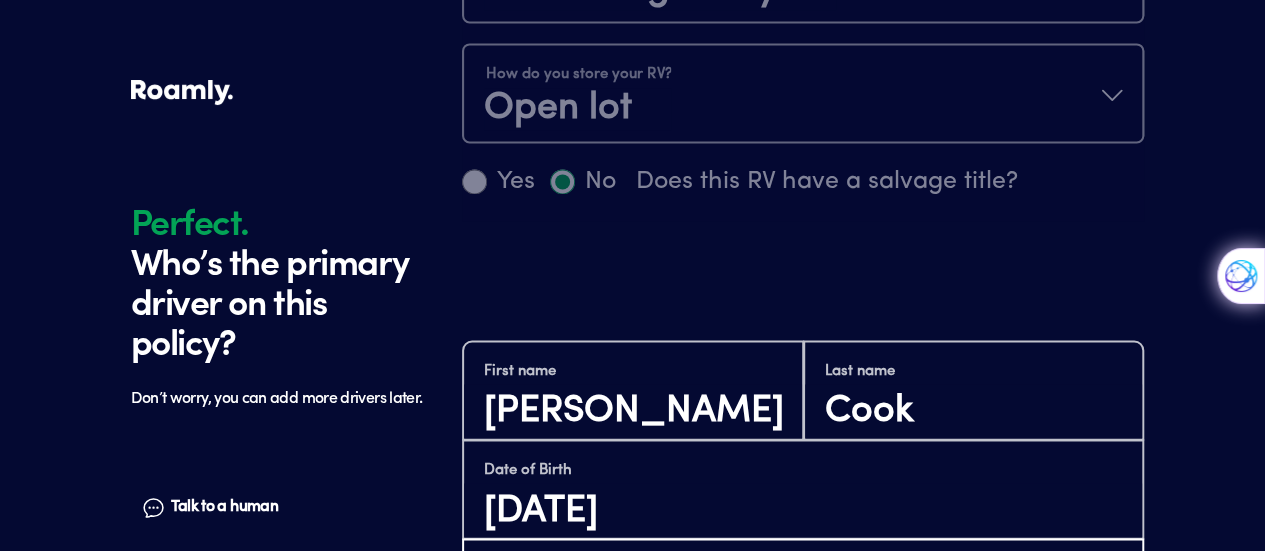 drag, startPoint x: 824, startPoint y: 413, endPoint x: 569, endPoint y: 425, distance: 255.2822 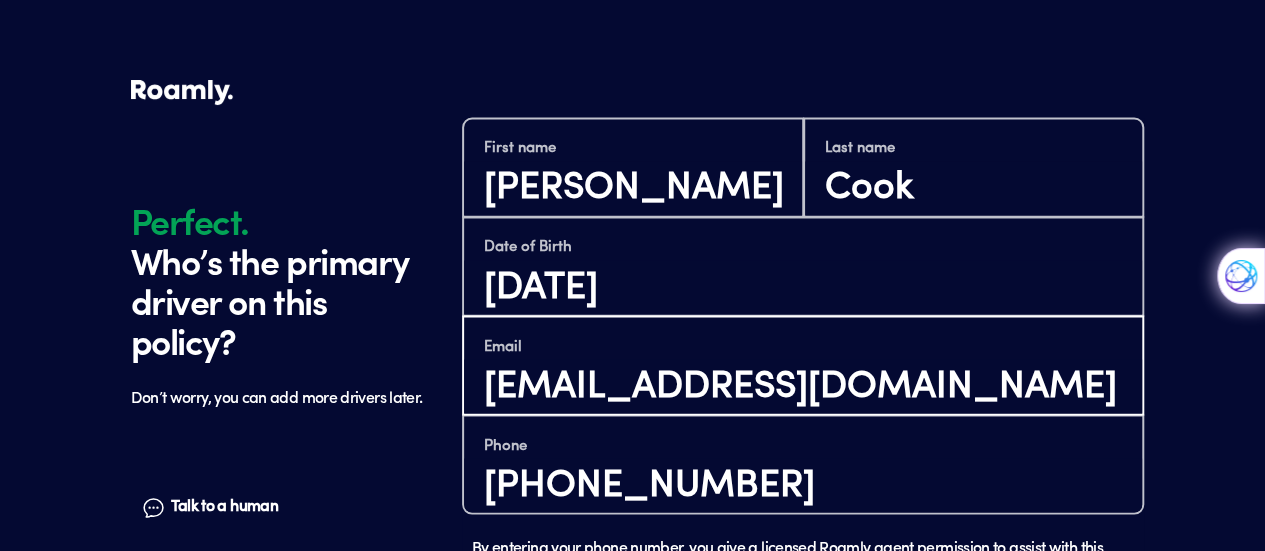 scroll, scrollTop: 1643, scrollLeft: 0, axis: vertical 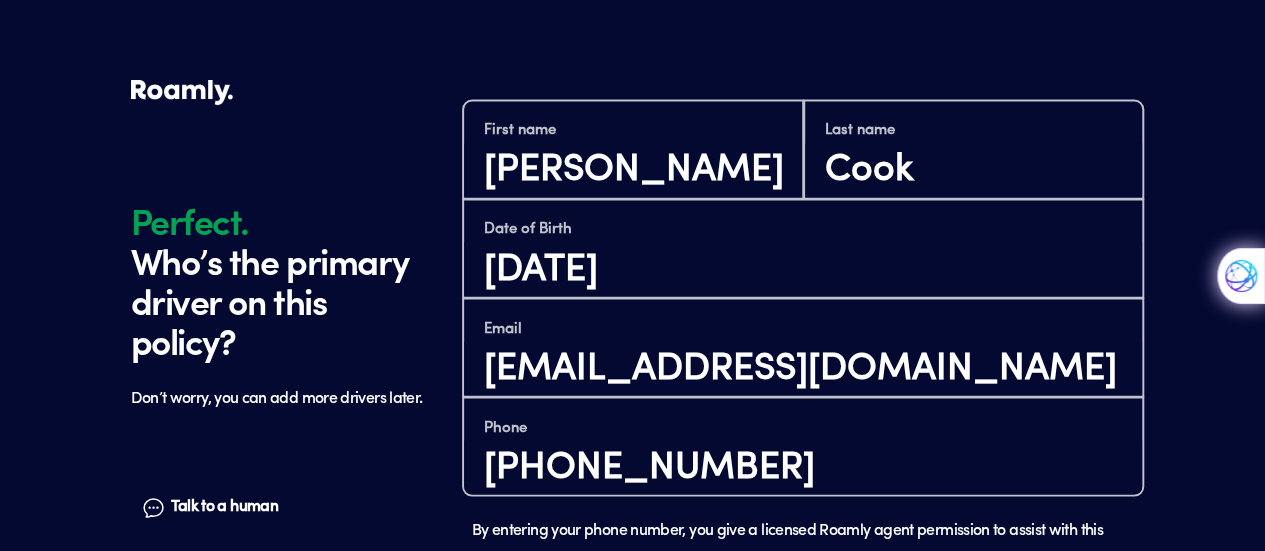 click on "Continue" at bounding box center [803, 681] 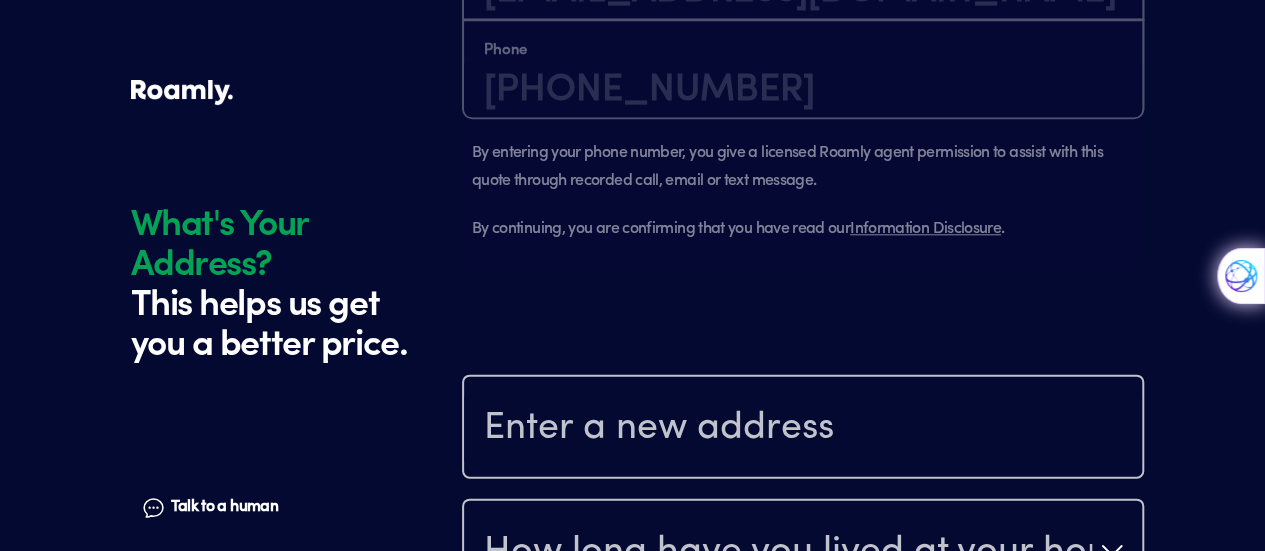 scroll, scrollTop: 2102, scrollLeft: 0, axis: vertical 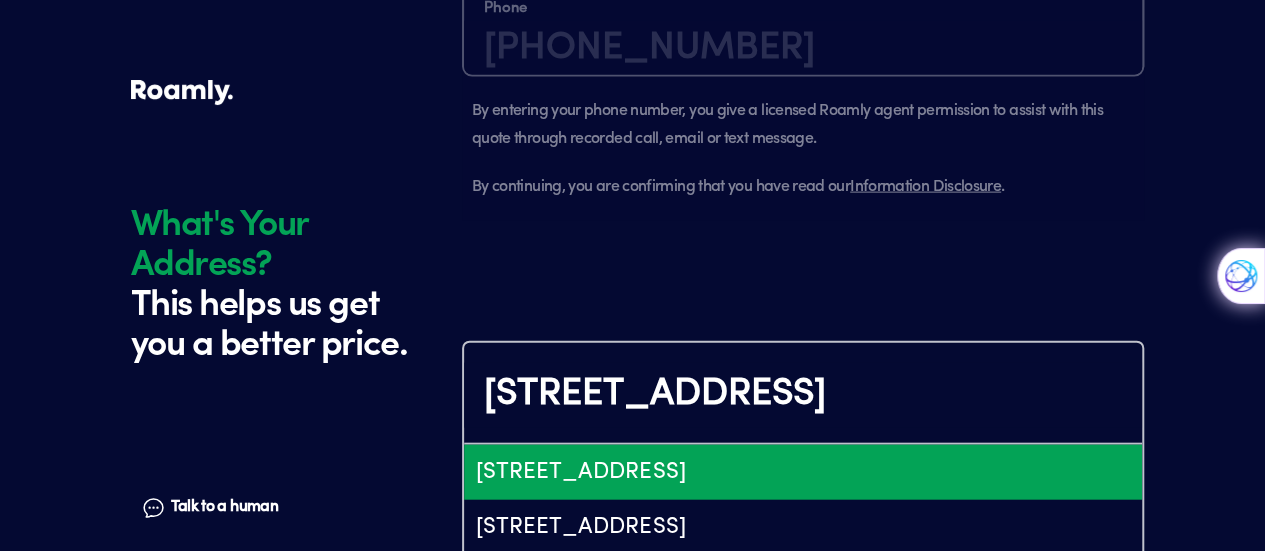 click on "[STREET_ADDRESS]" at bounding box center (803, 472) 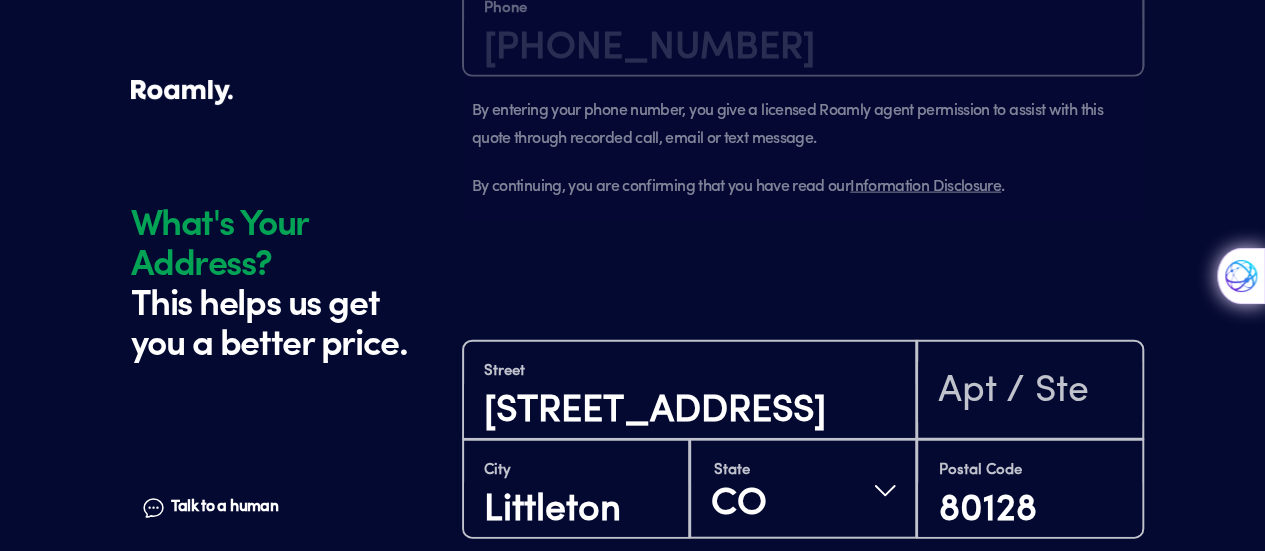 click on "How long have you lived at your home address?" at bounding box center (788, 613) 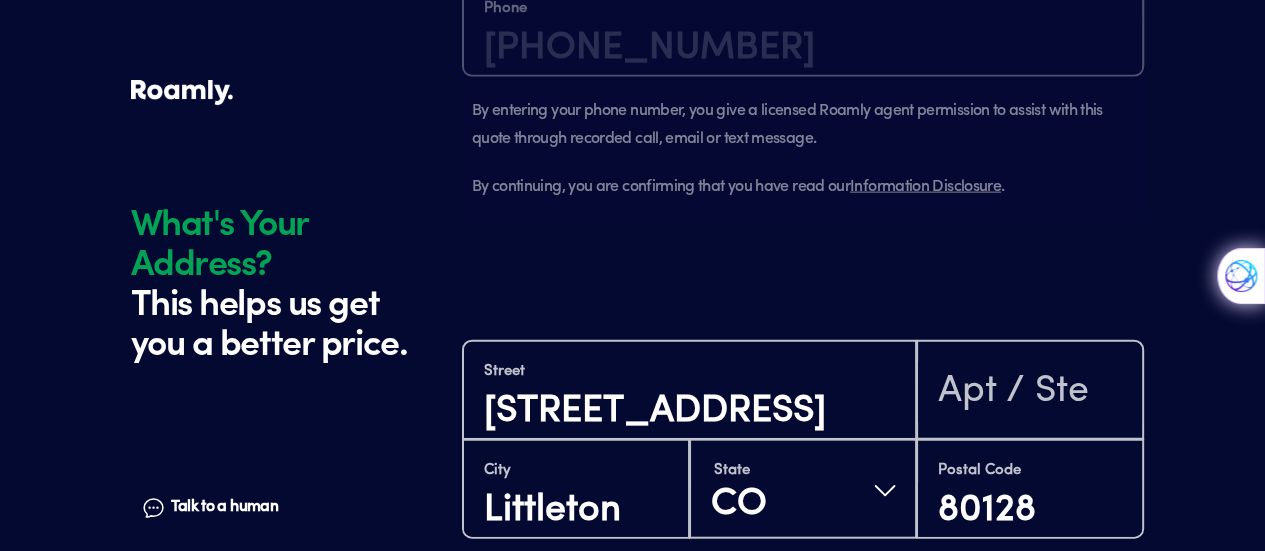 scroll, scrollTop: 2141, scrollLeft: 0, axis: vertical 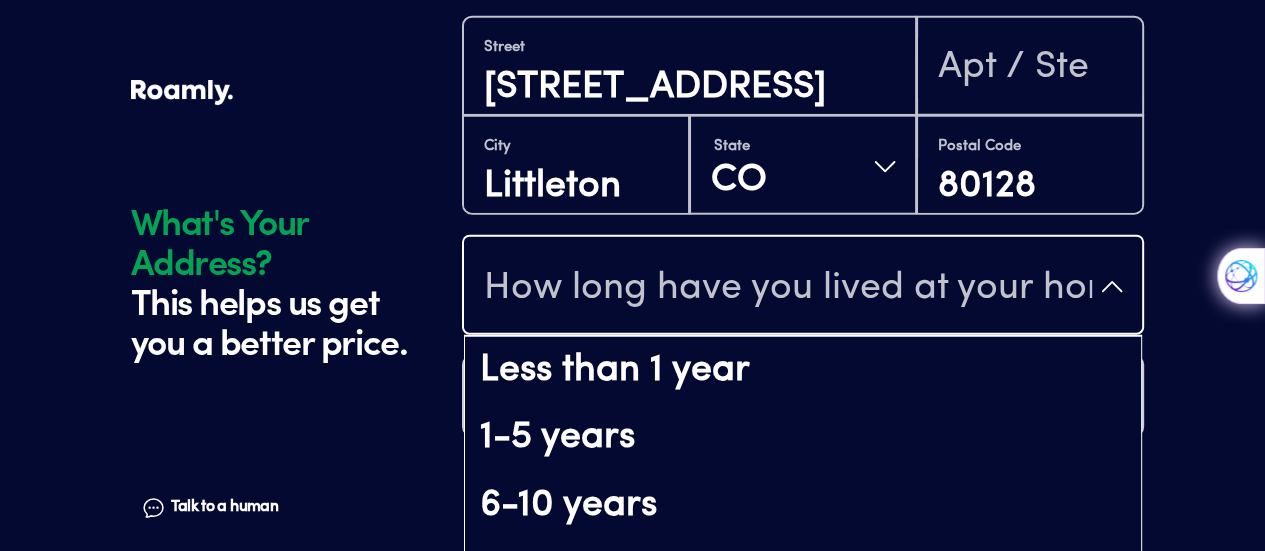 click on "Over 20 years" at bounding box center [803, 708] 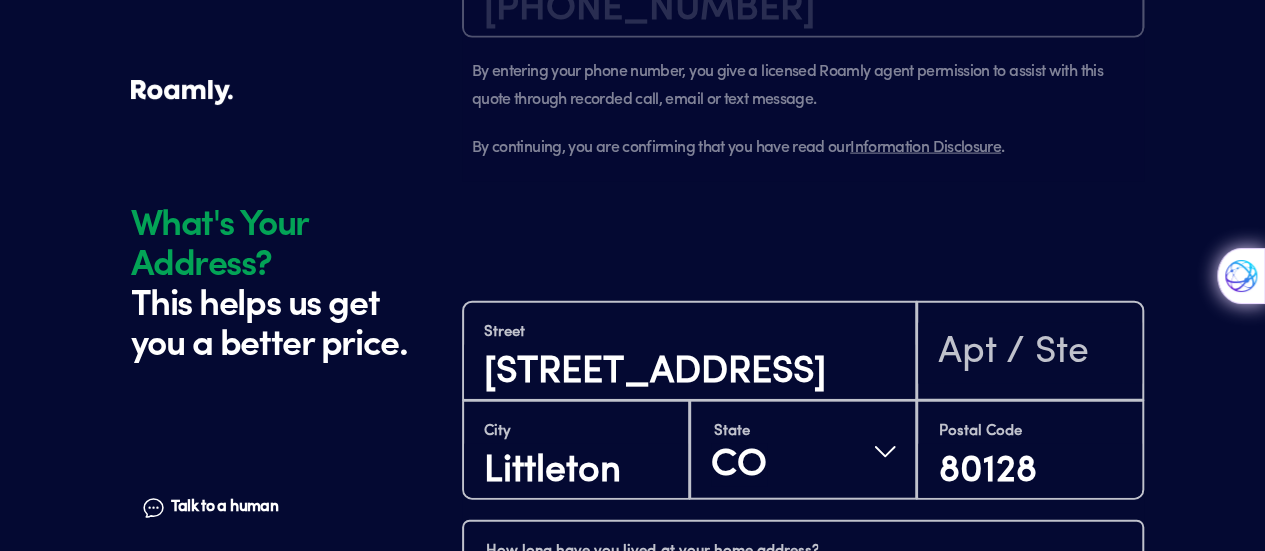 click on "Continue" at bounding box center [803, 681] 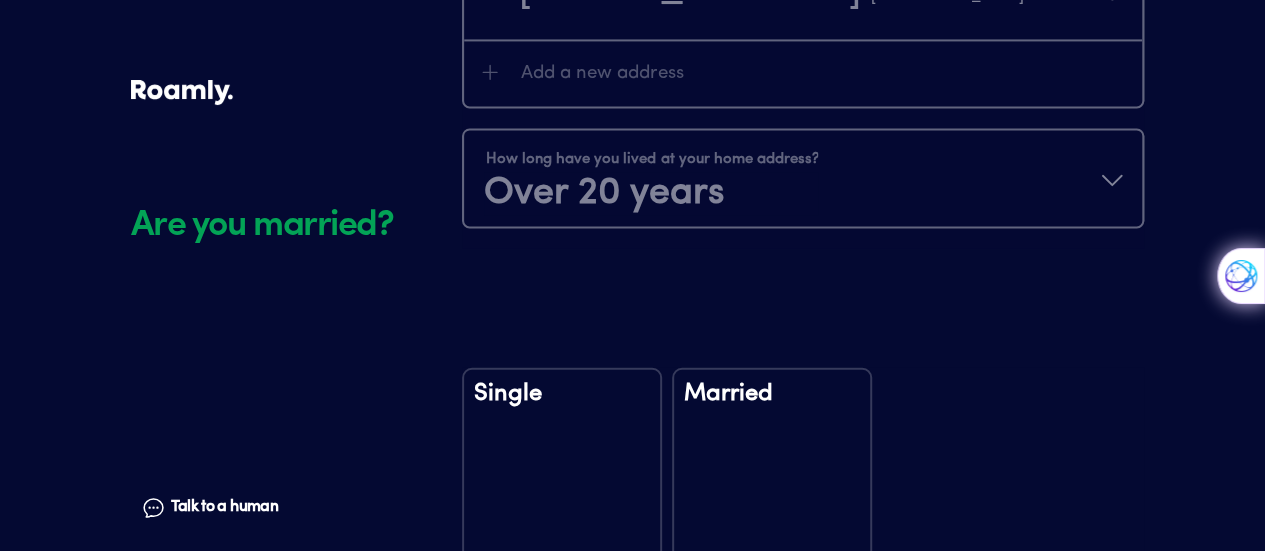 scroll, scrollTop: 2573, scrollLeft: 0, axis: vertical 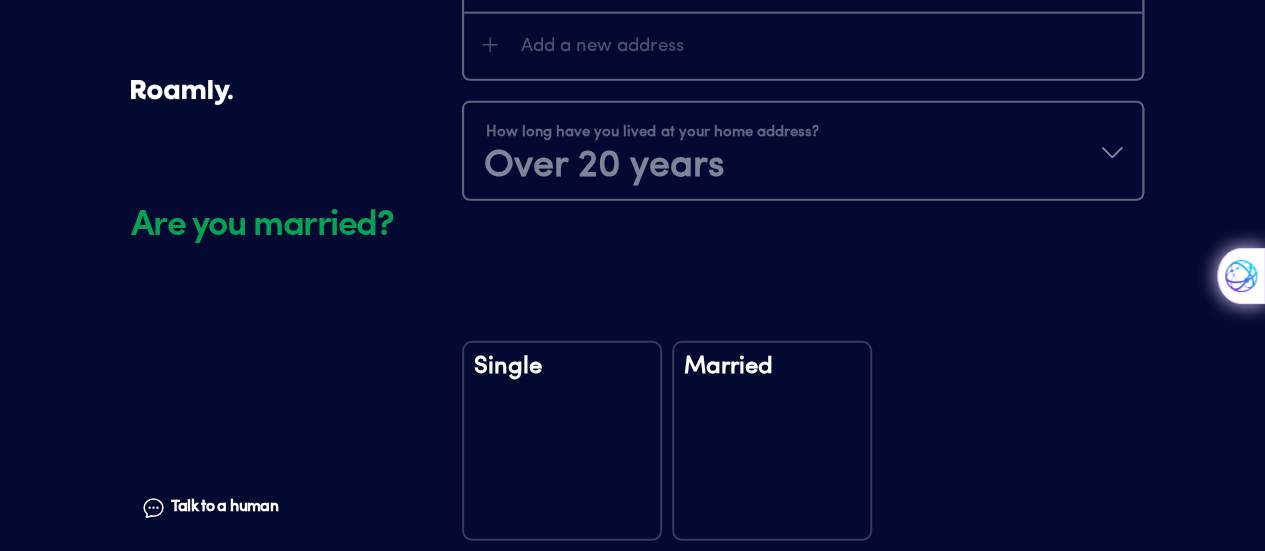 click on "Married" at bounding box center [772, 380] 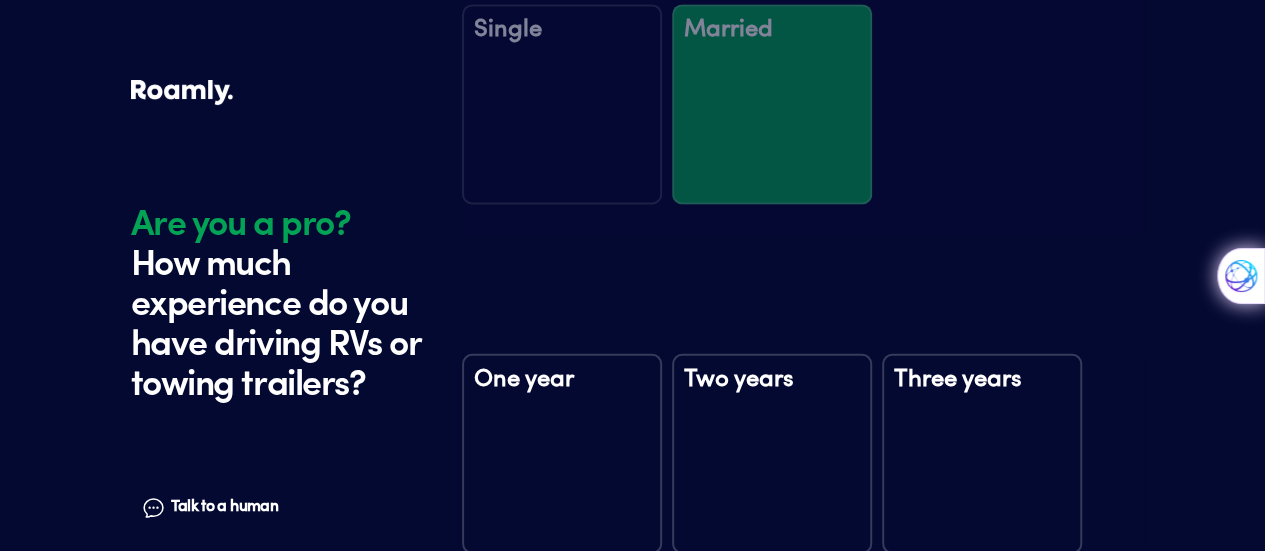 scroll, scrollTop: 2963, scrollLeft: 0, axis: vertical 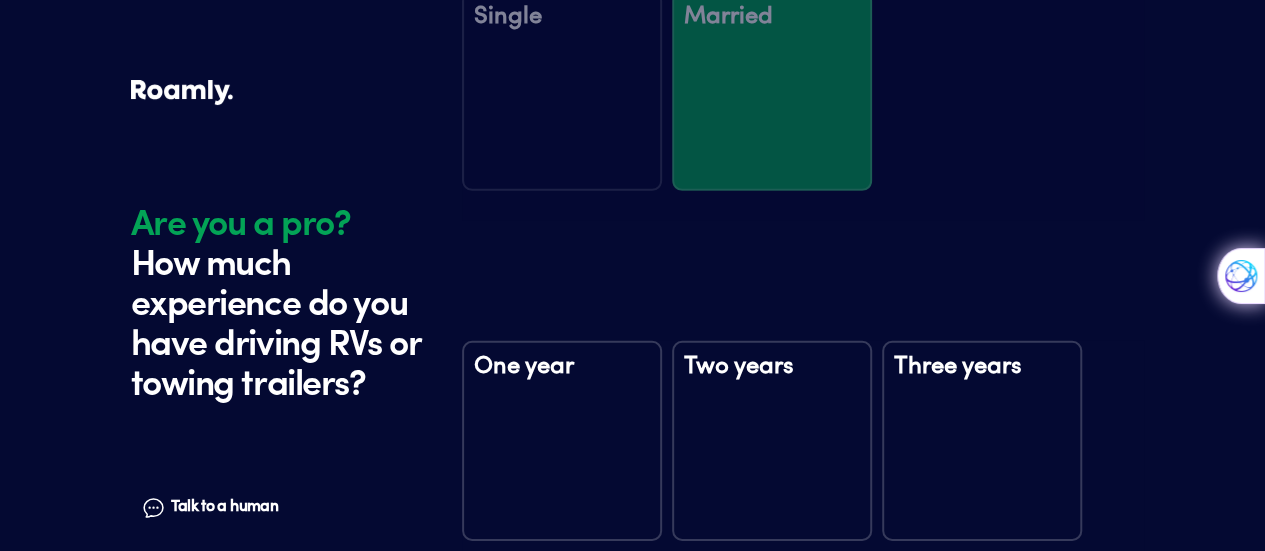 click on "Five+ years" at bounding box center [772, 590] 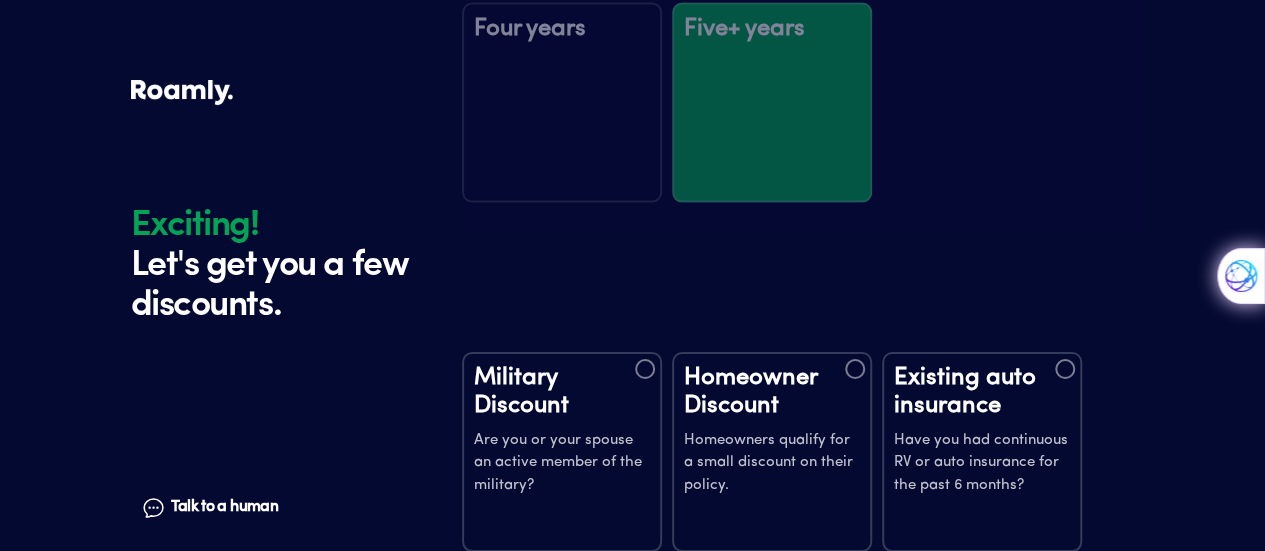 scroll, scrollTop: 3553, scrollLeft: 0, axis: vertical 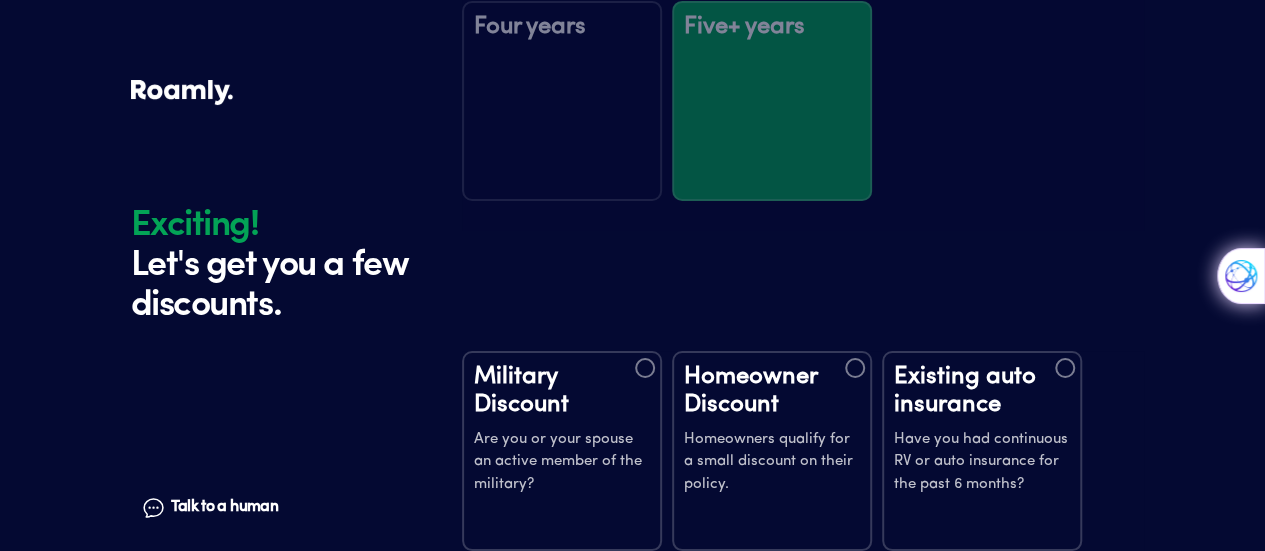 click at bounding box center (855, 368) 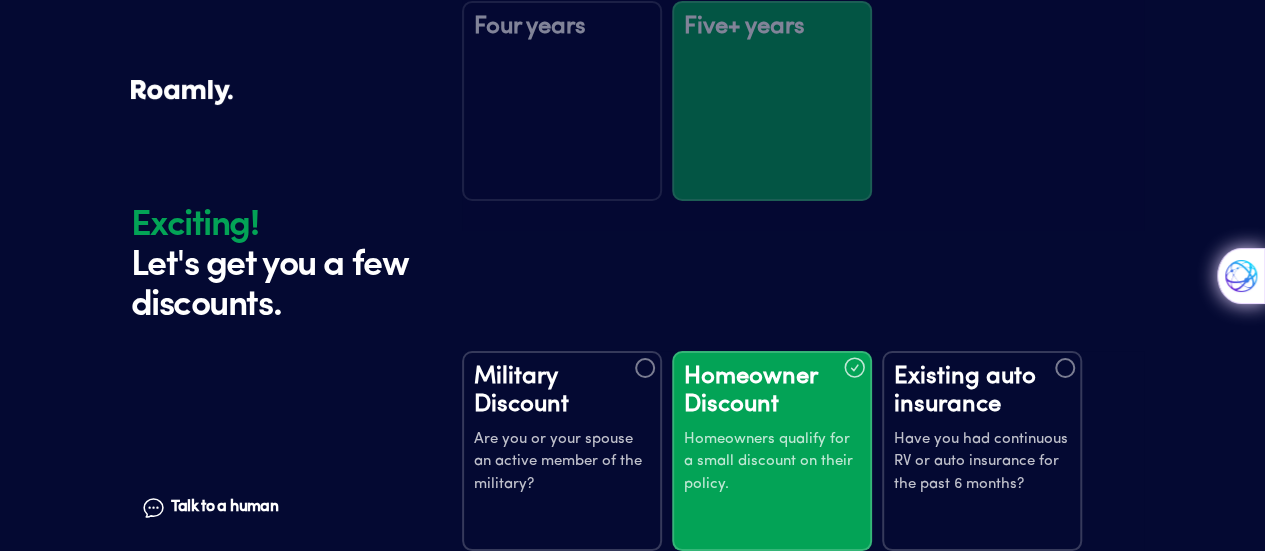 click on "Continue" at bounding box center [803, 832] 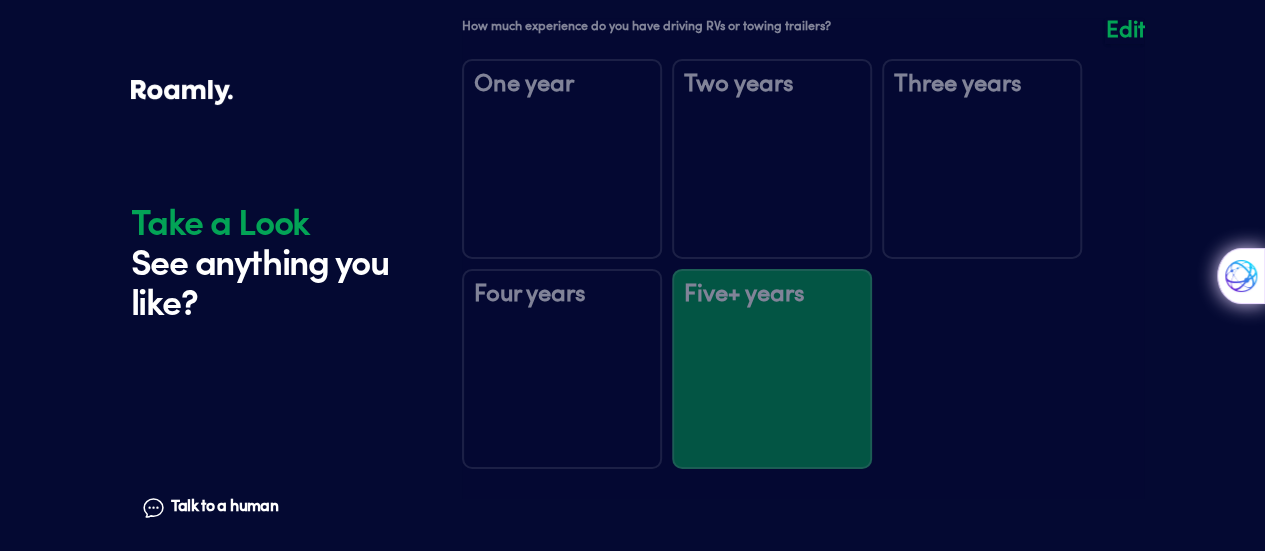 scroll, scrollTop: 3246, scrollLeft: 0, axis: vertical 